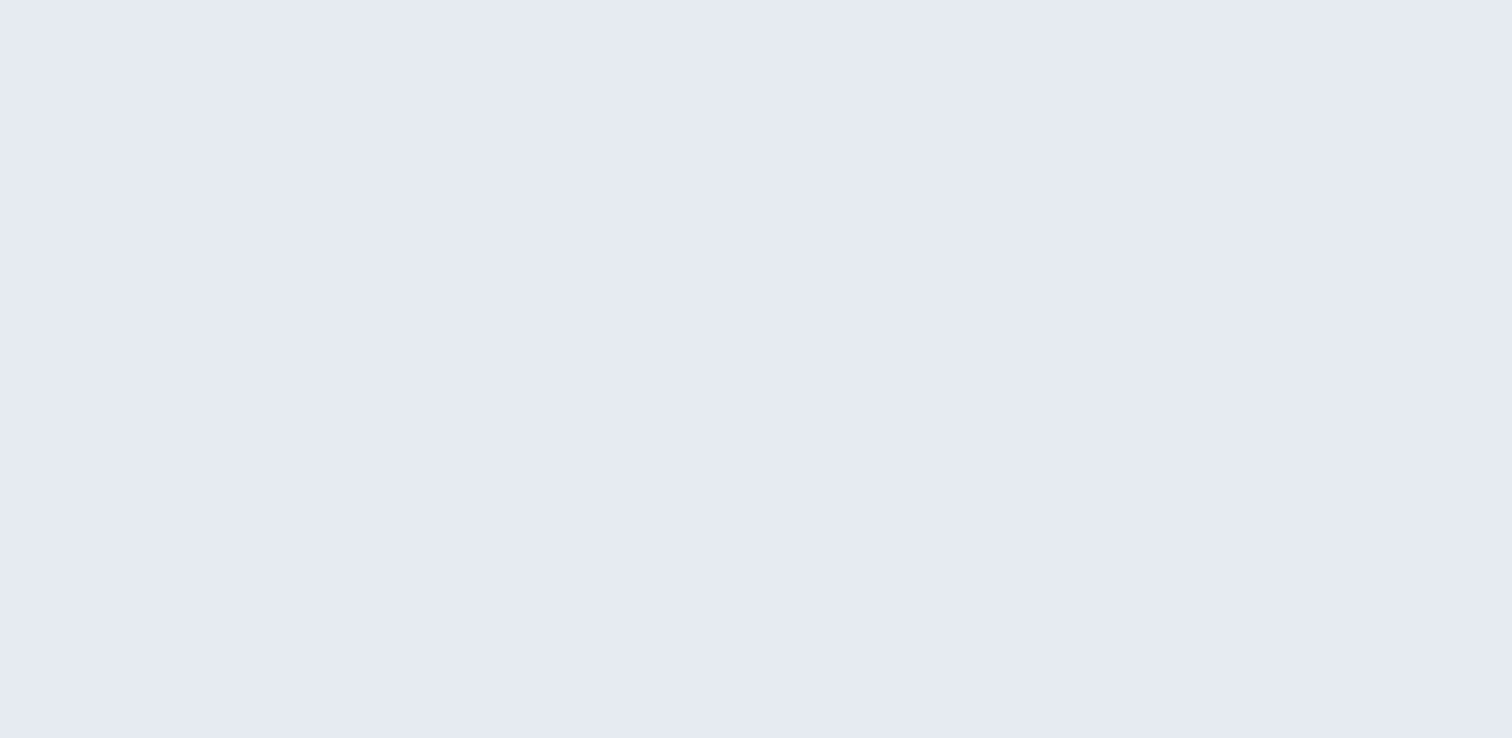 scroll, scrollTop: 0, scrollLeft: 0, axis: both 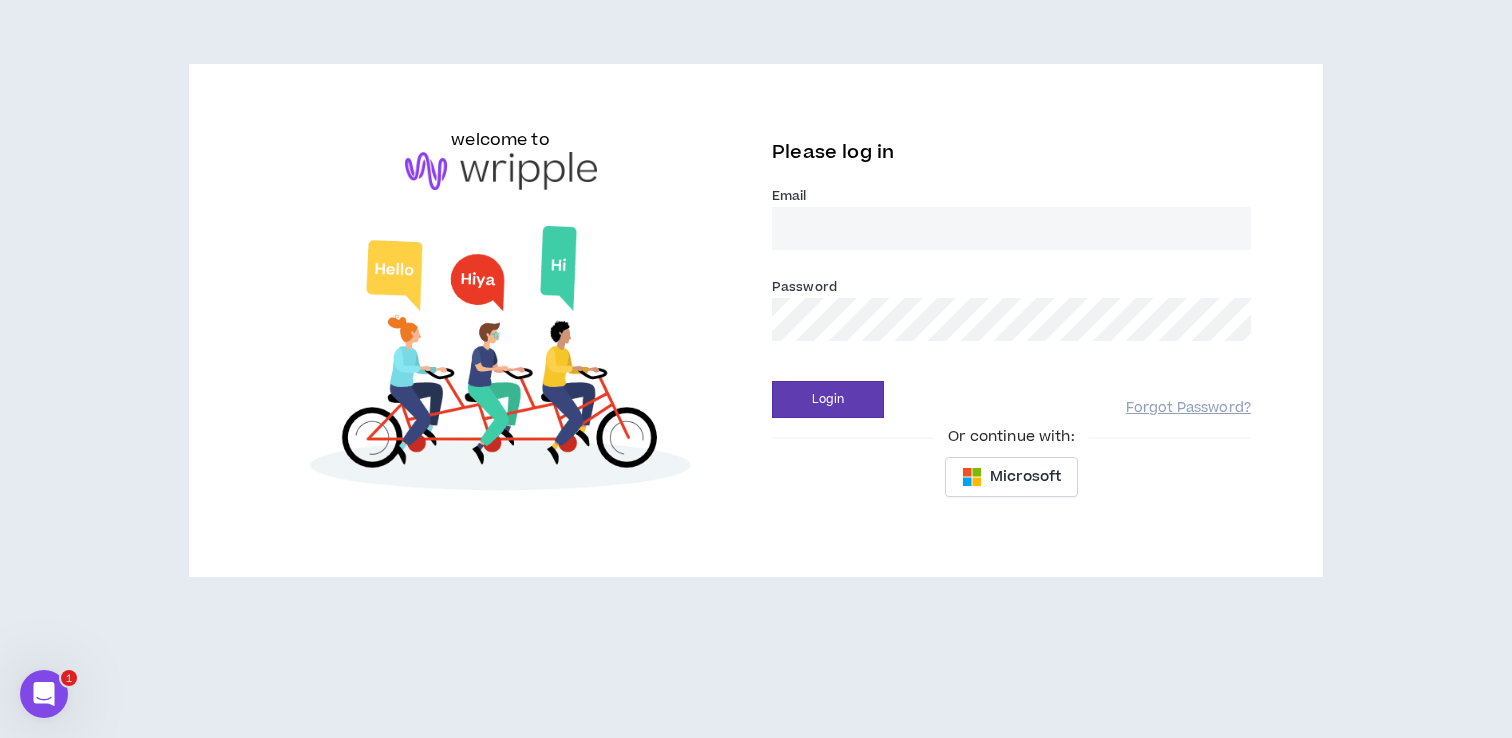 click on "Email  *" at bounding box center (1011, 228) 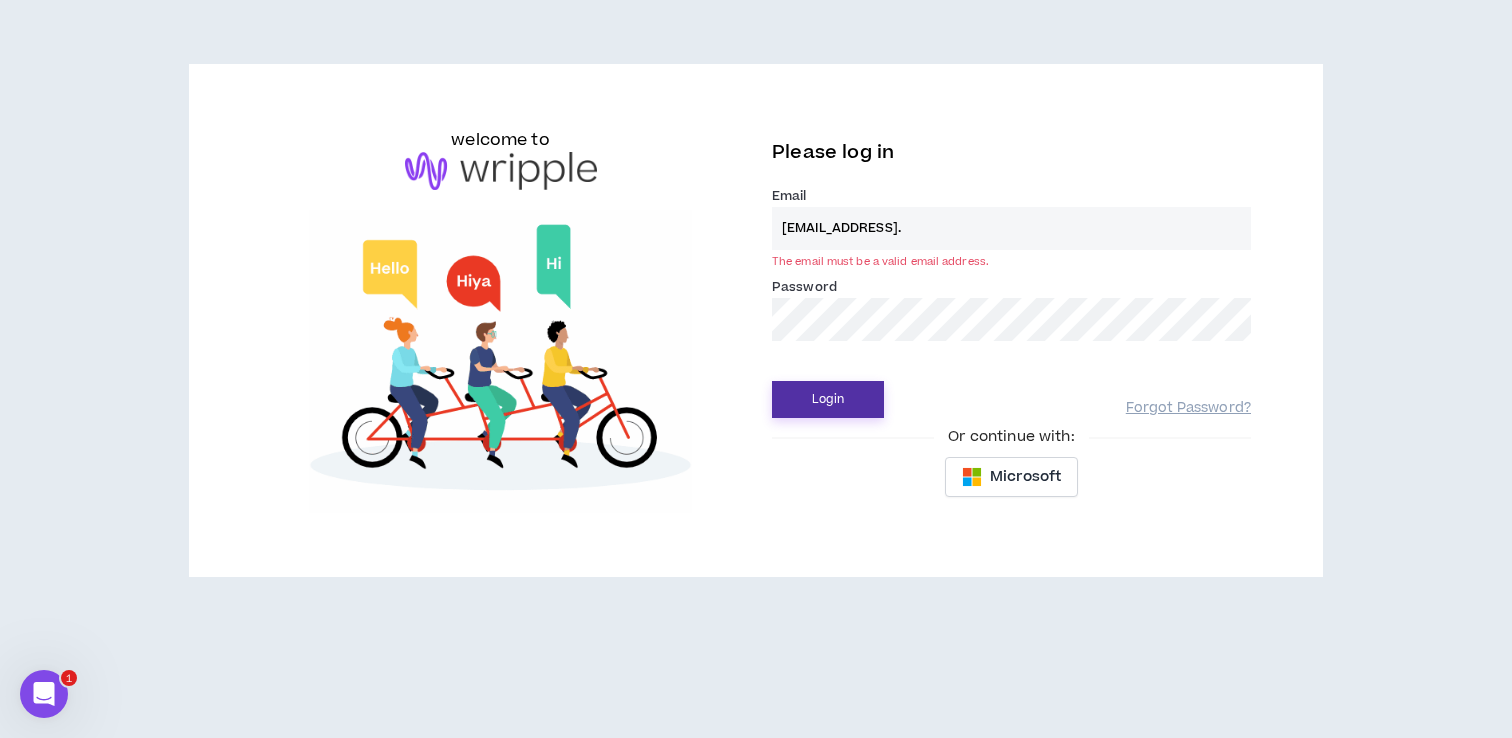 click on "Login" at bounding box center (828, 399) 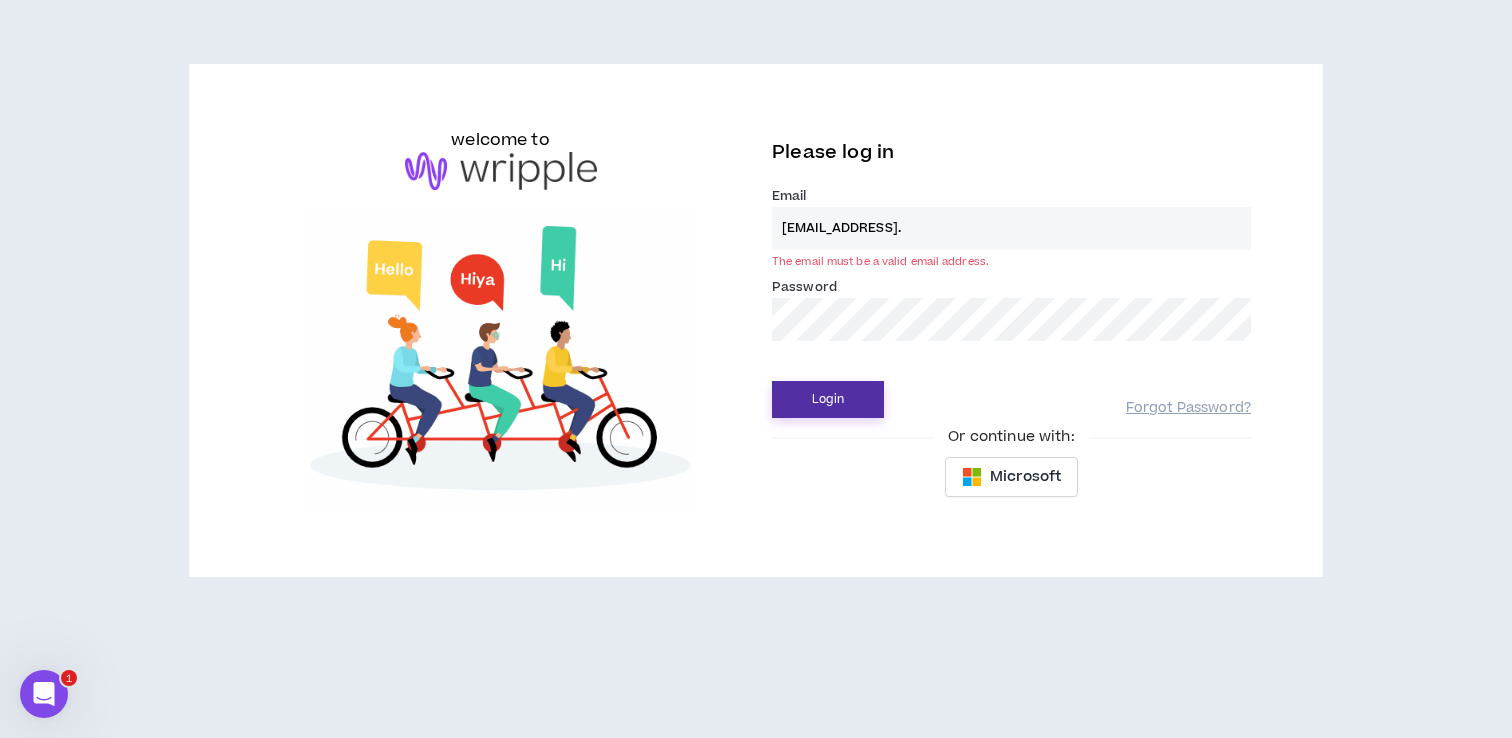 click on "Login" at bounding box center [828, 399] 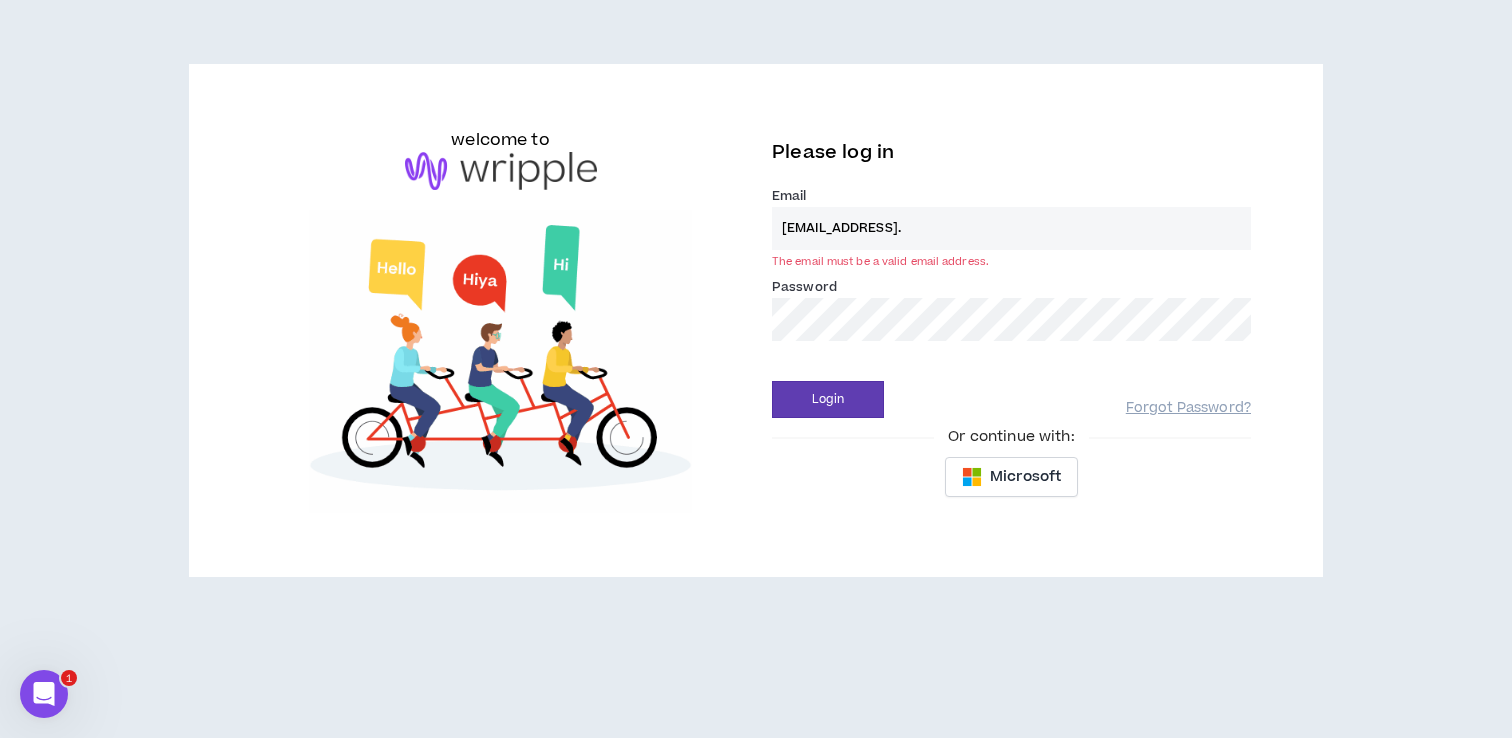 click on "[EMAIL_ADDRESS]." at bounding box center [1011, 228] 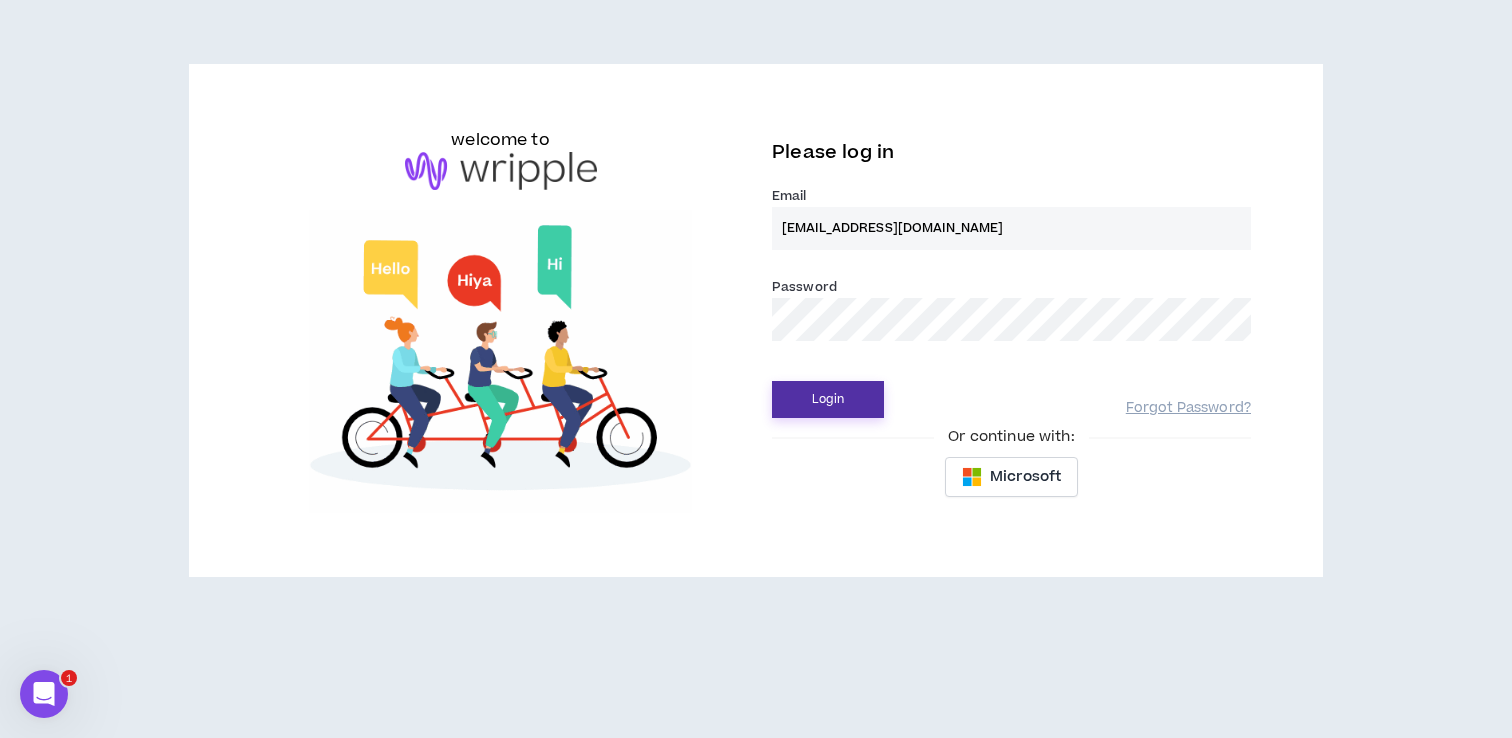 type on "[EMAIL_ADDRESS][DOMAIN_NAME]" 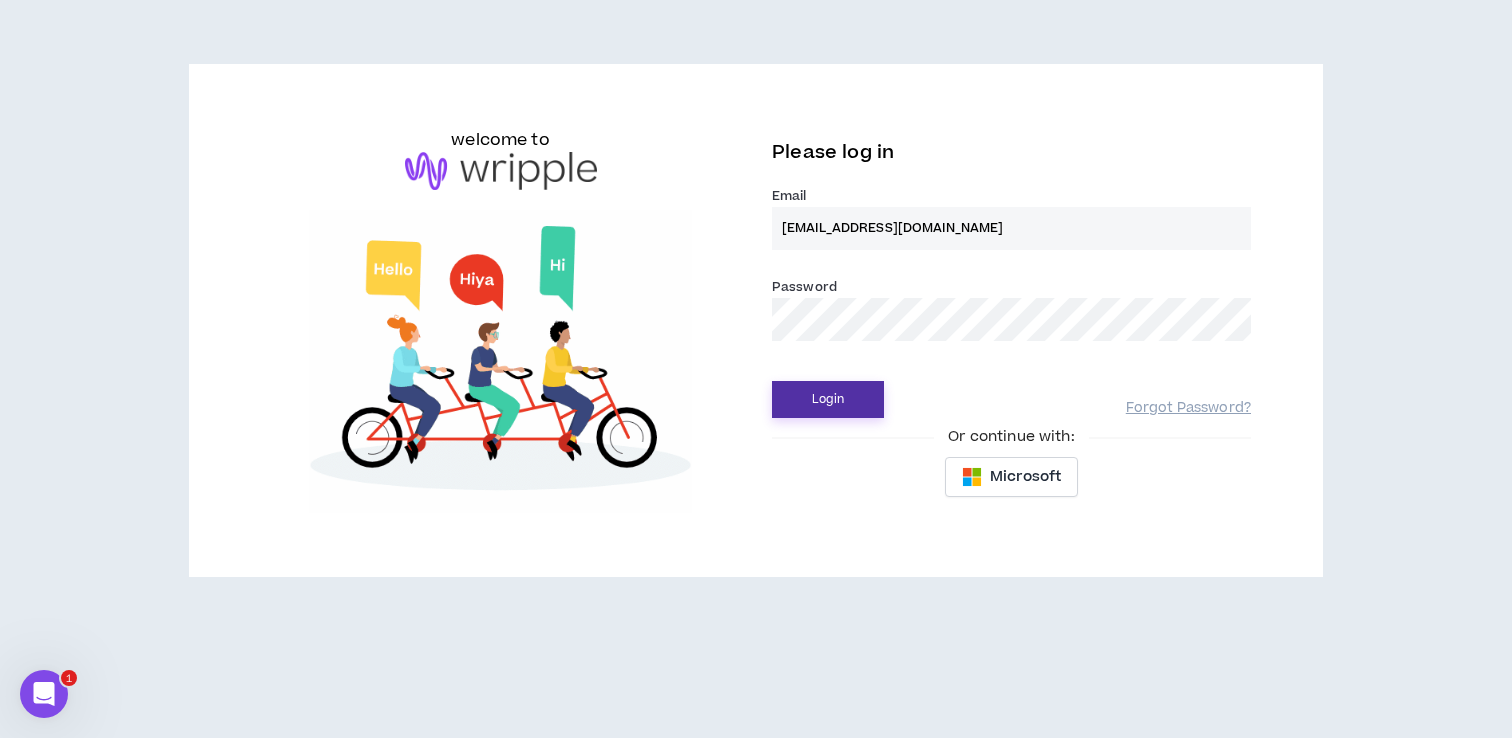 click on "Login" at bounding box center (828, 399) 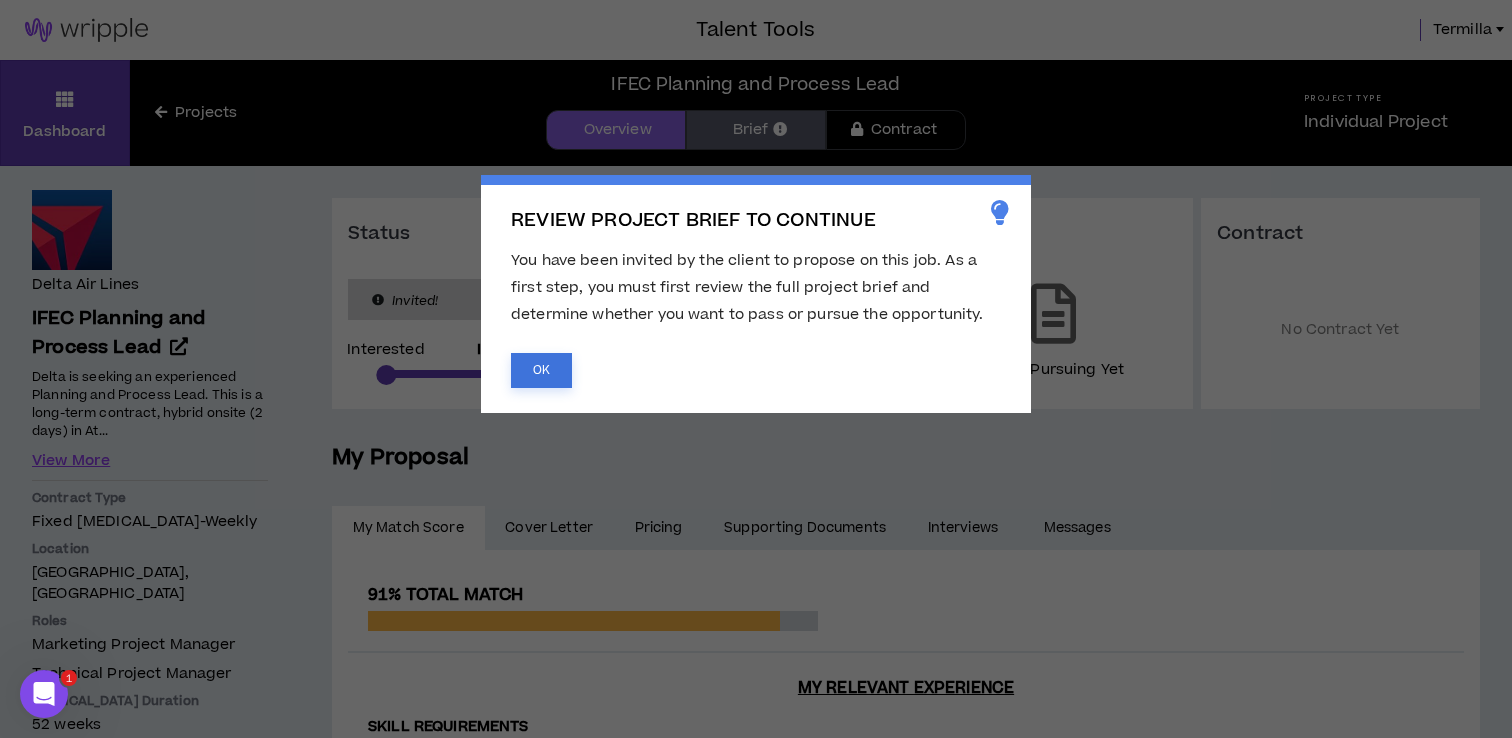 click on "OK" at bounding box center (541, 370) 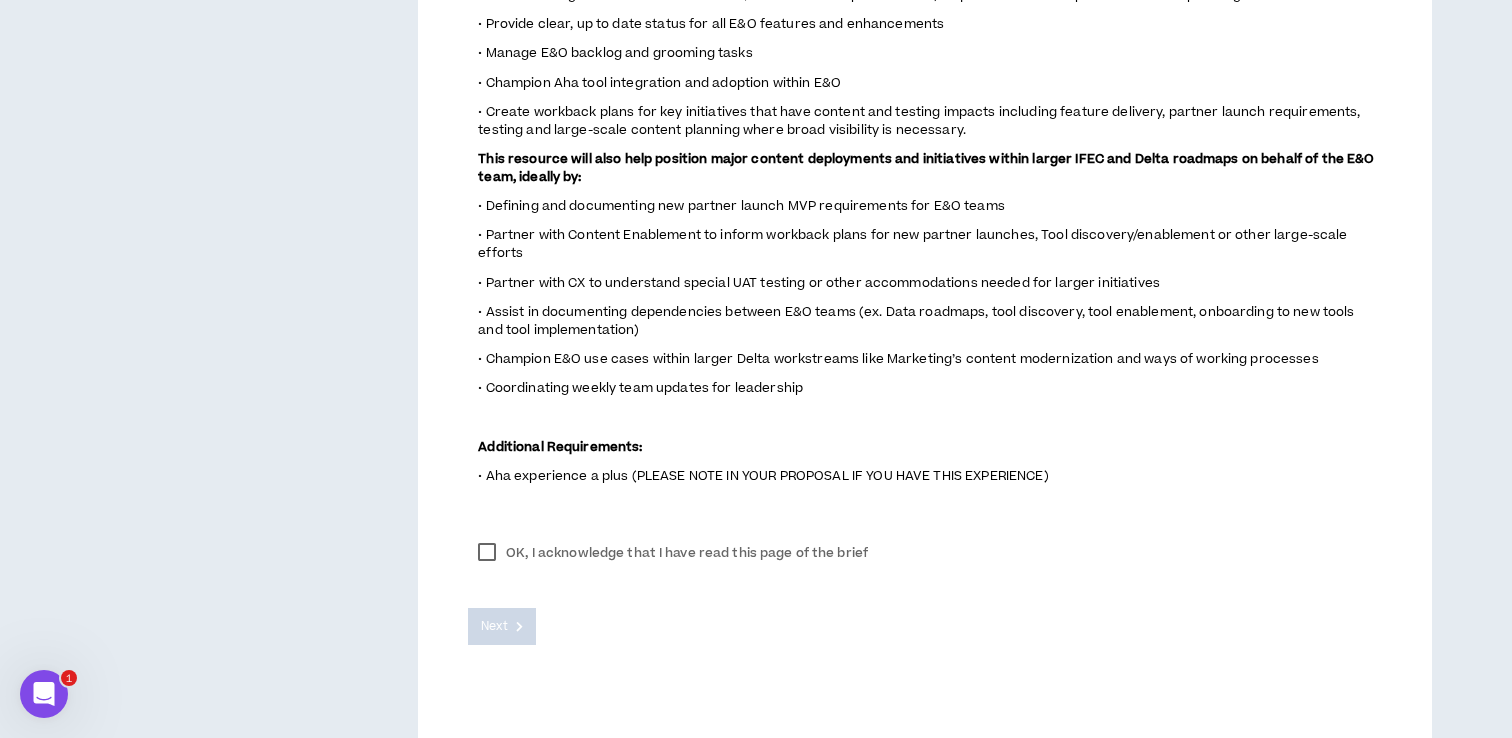 scroll, scrollTop: 1287, scrollLeft: 0, axis: vertical 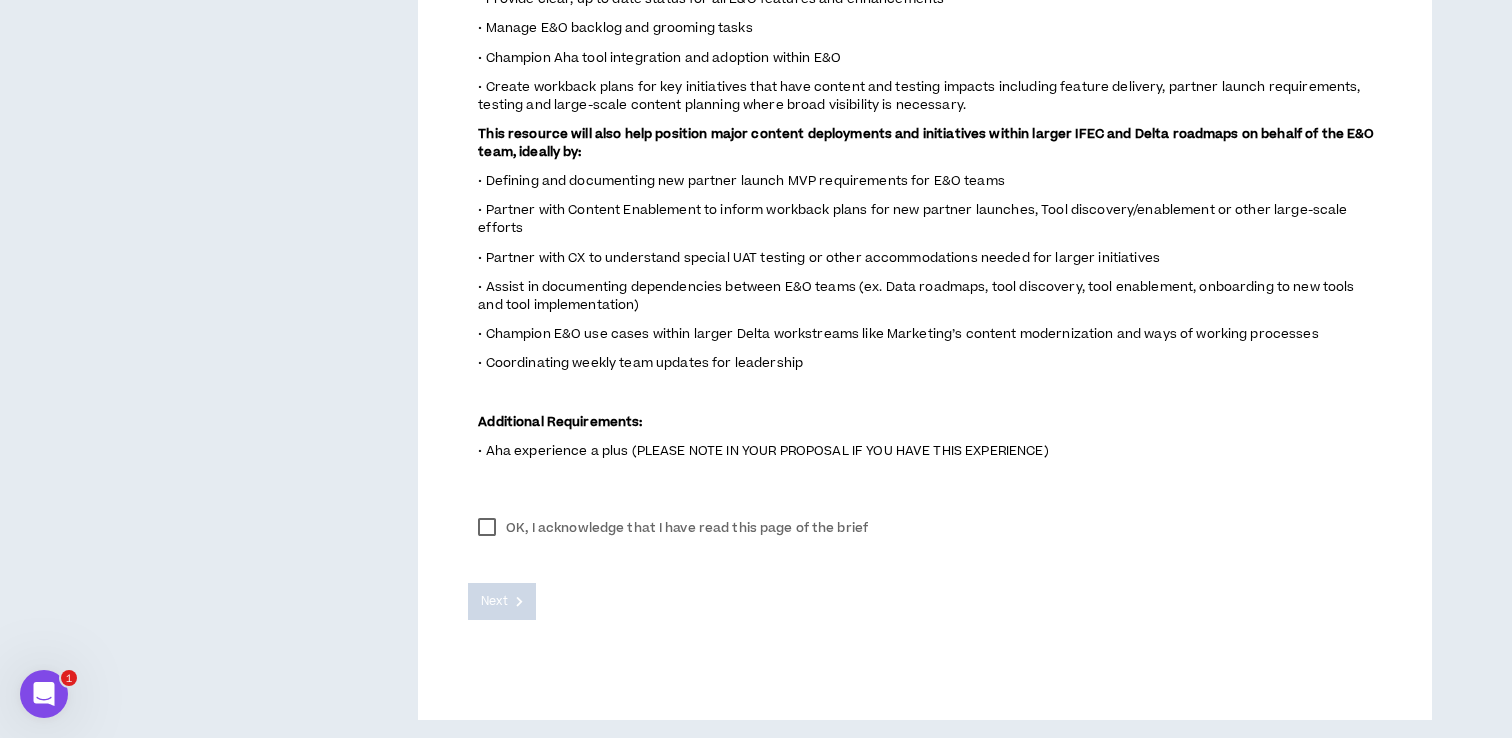 click on "OK, I acknowledge that I have read this page of the brief" at bounding box center [673, 528] 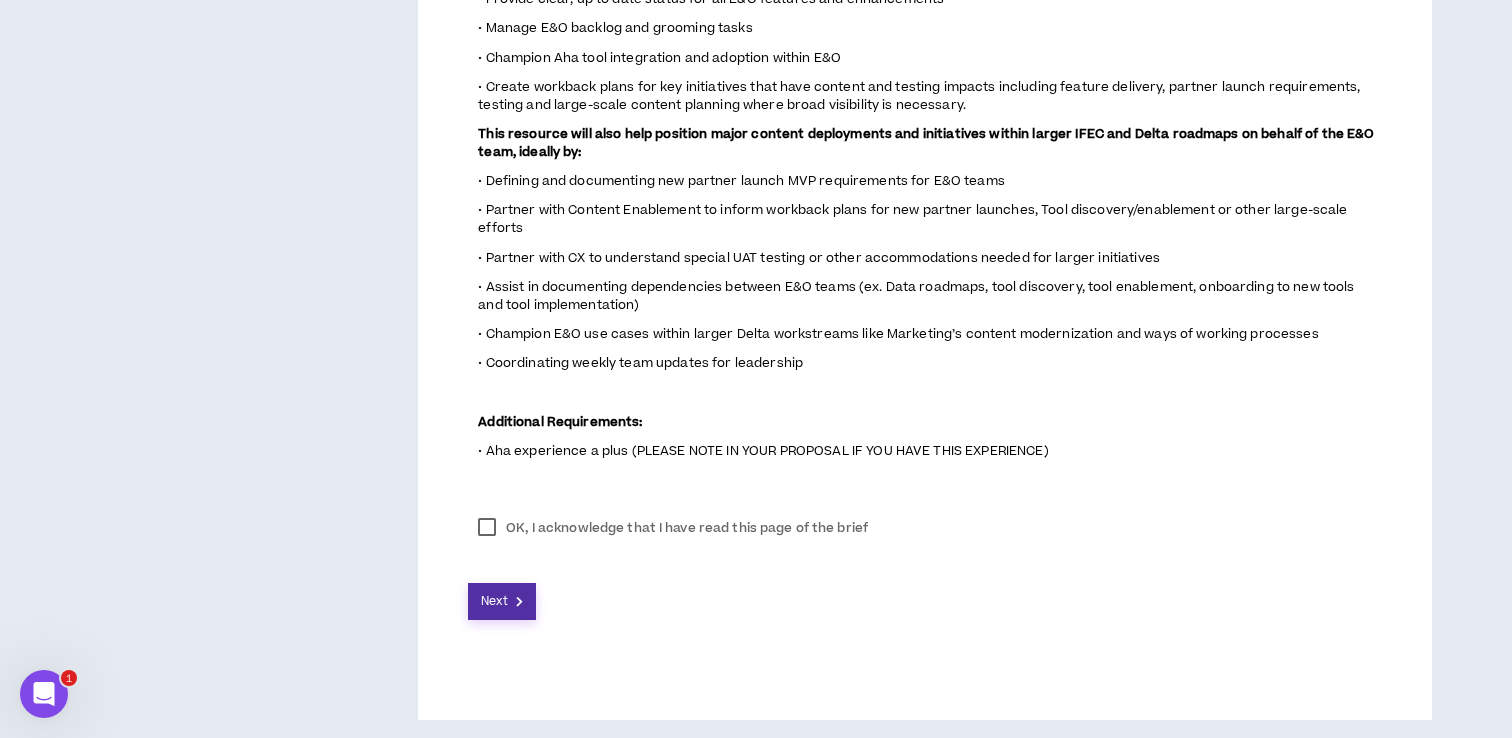 click on "Next" at bounding box center (494, 601) 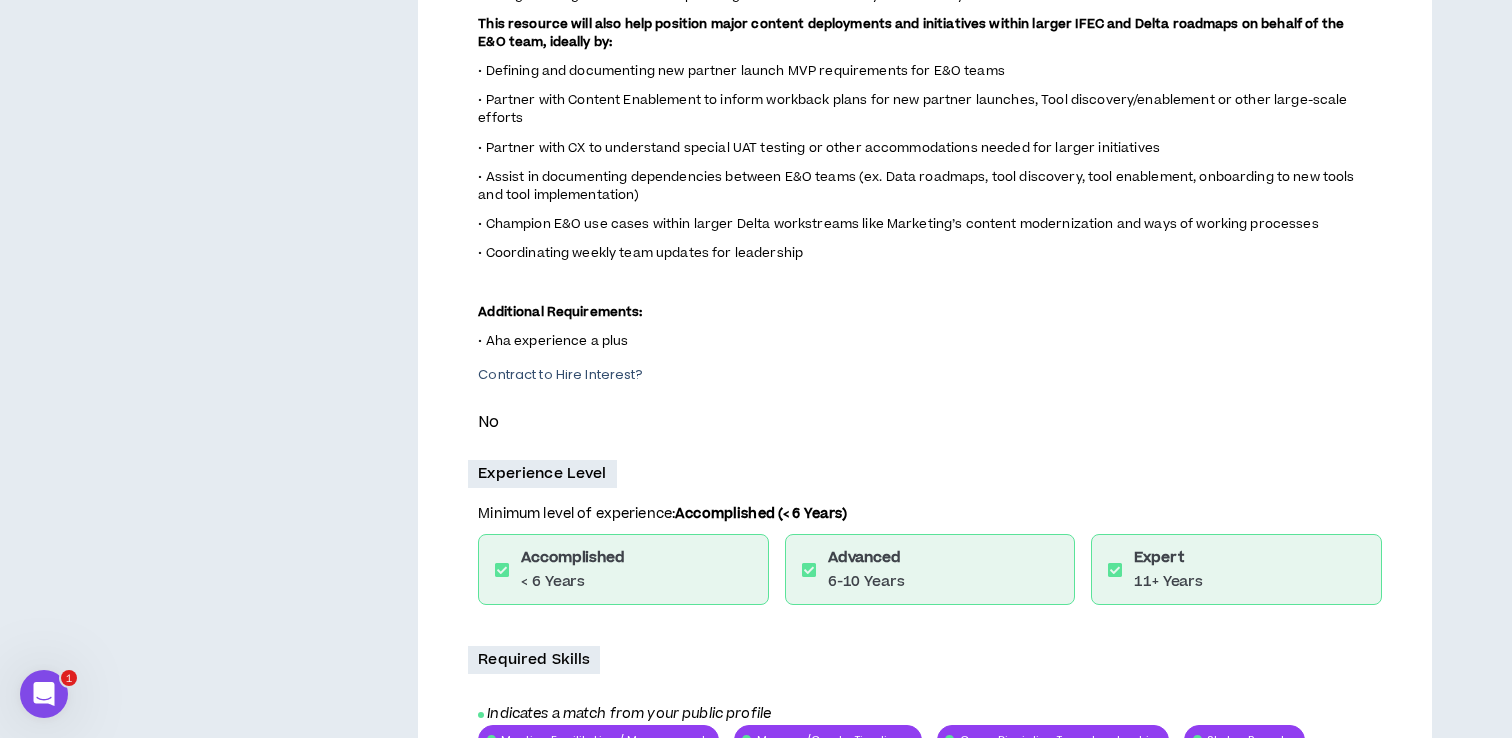 scroll, scrollTop: 1066, scrollLeft: 0, axis: vertical 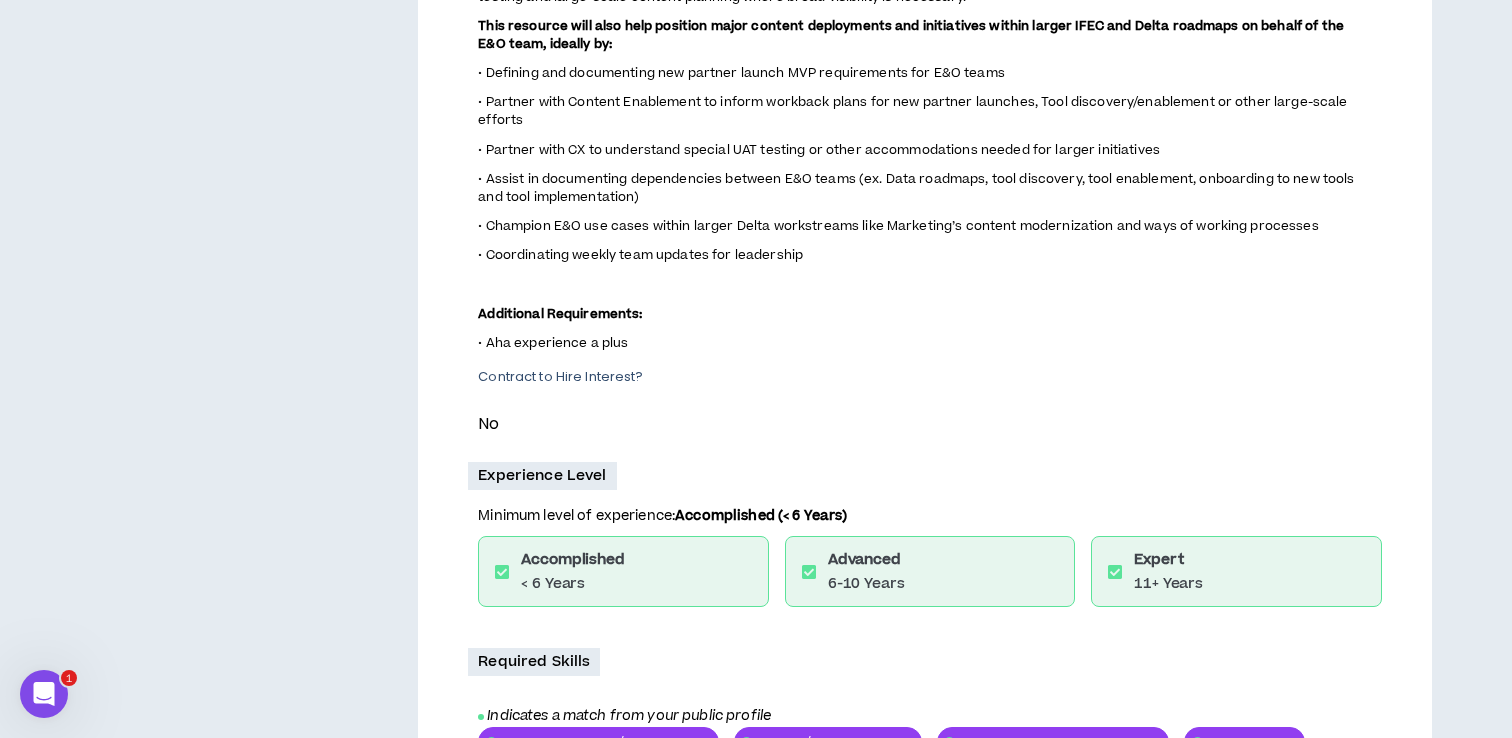 click on "No" at bounding box center (929, 424) 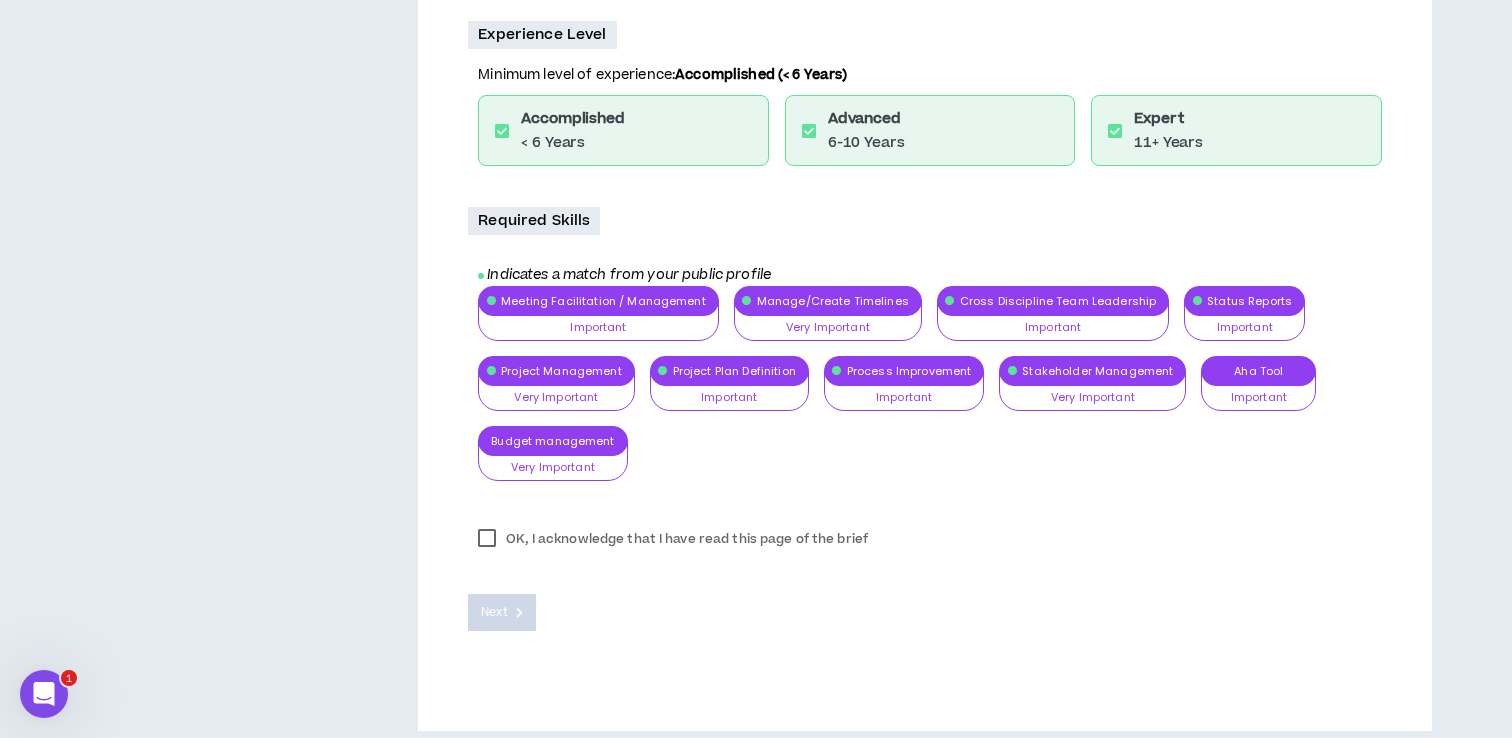scroll, scrollTop: 1518, scrollLeft: 0, axis: vertical 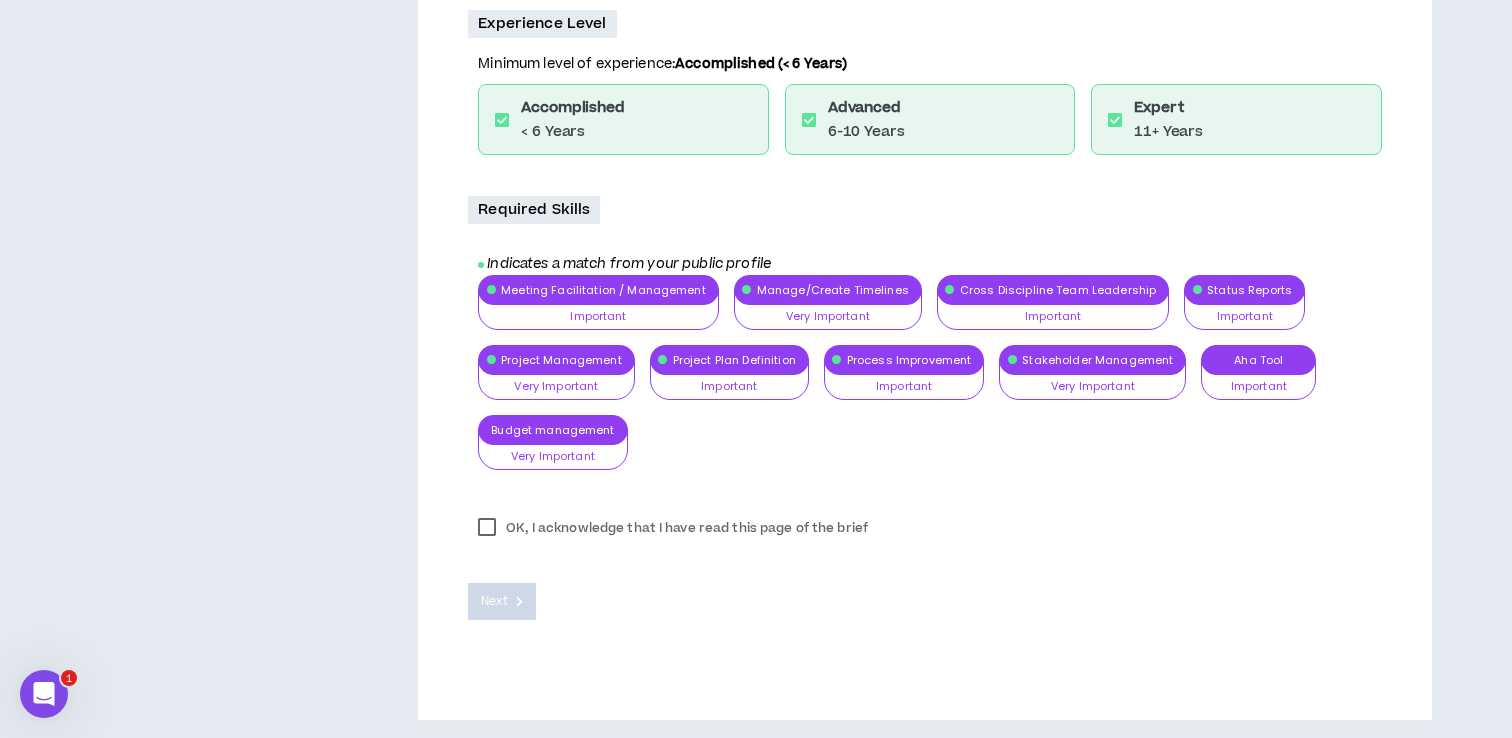 click on "OK, I acknowledge that I have read this page of the brief" at bounding box center (673, 528) 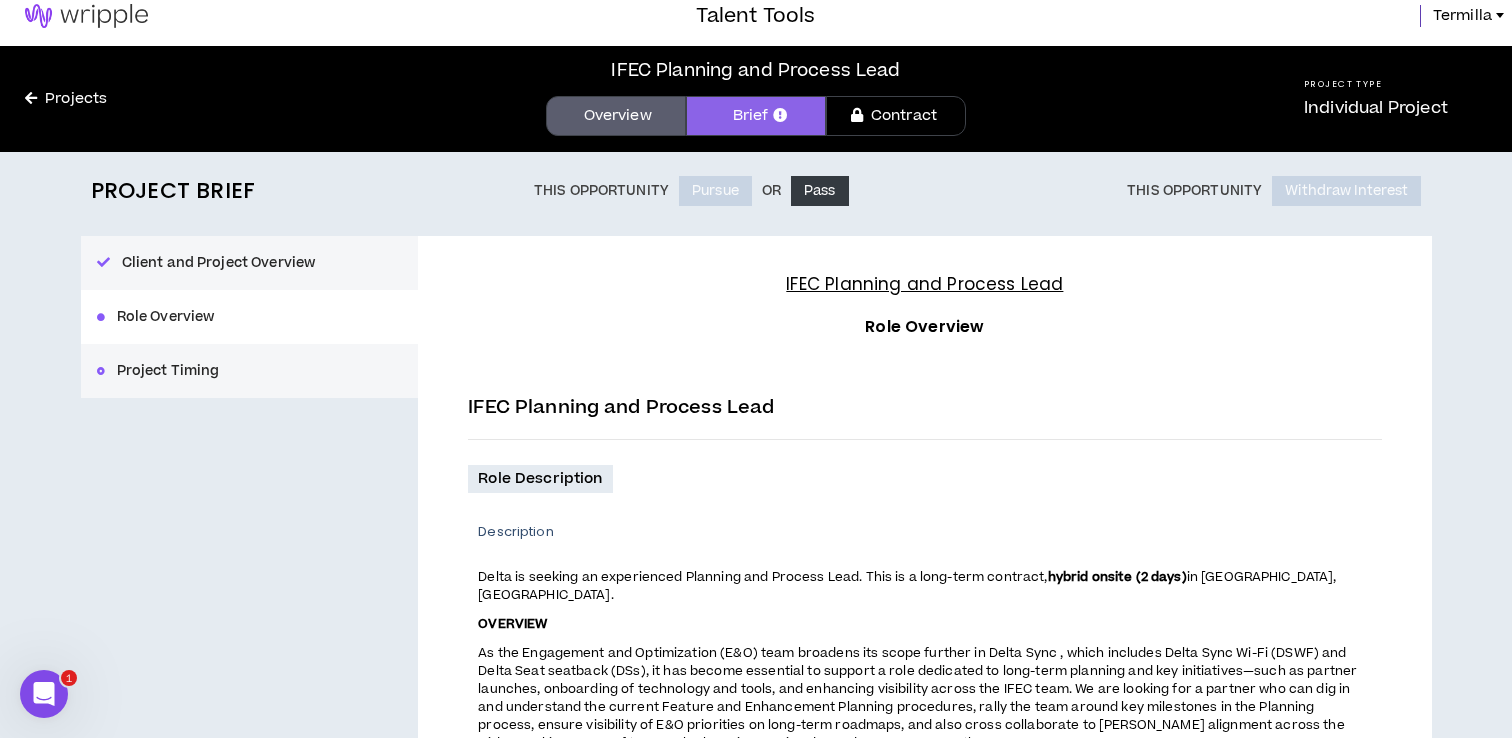 scroll, scrollTop: 0, scrollLeft: 0, axis: both 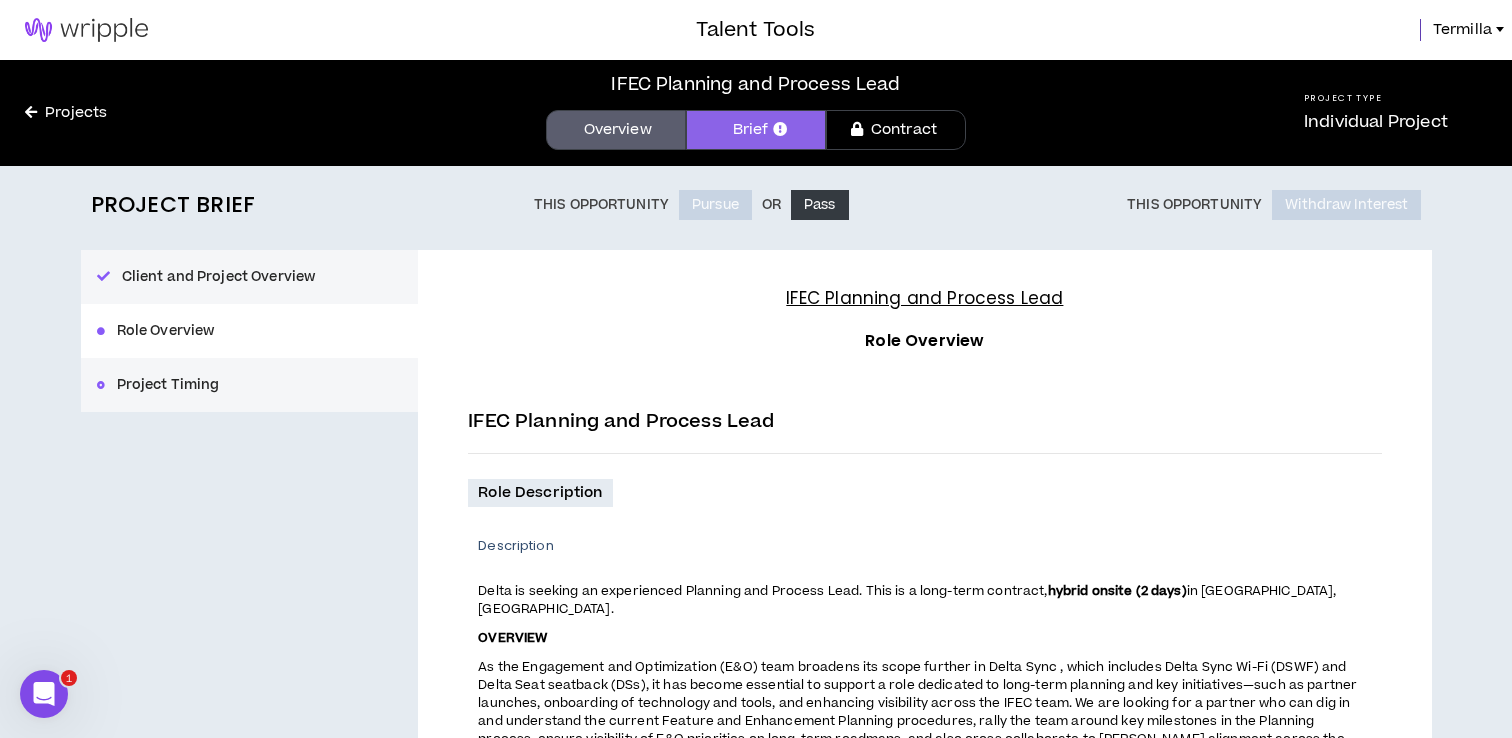 click on "Client and Project Overview" at bounding box center (250, 277) 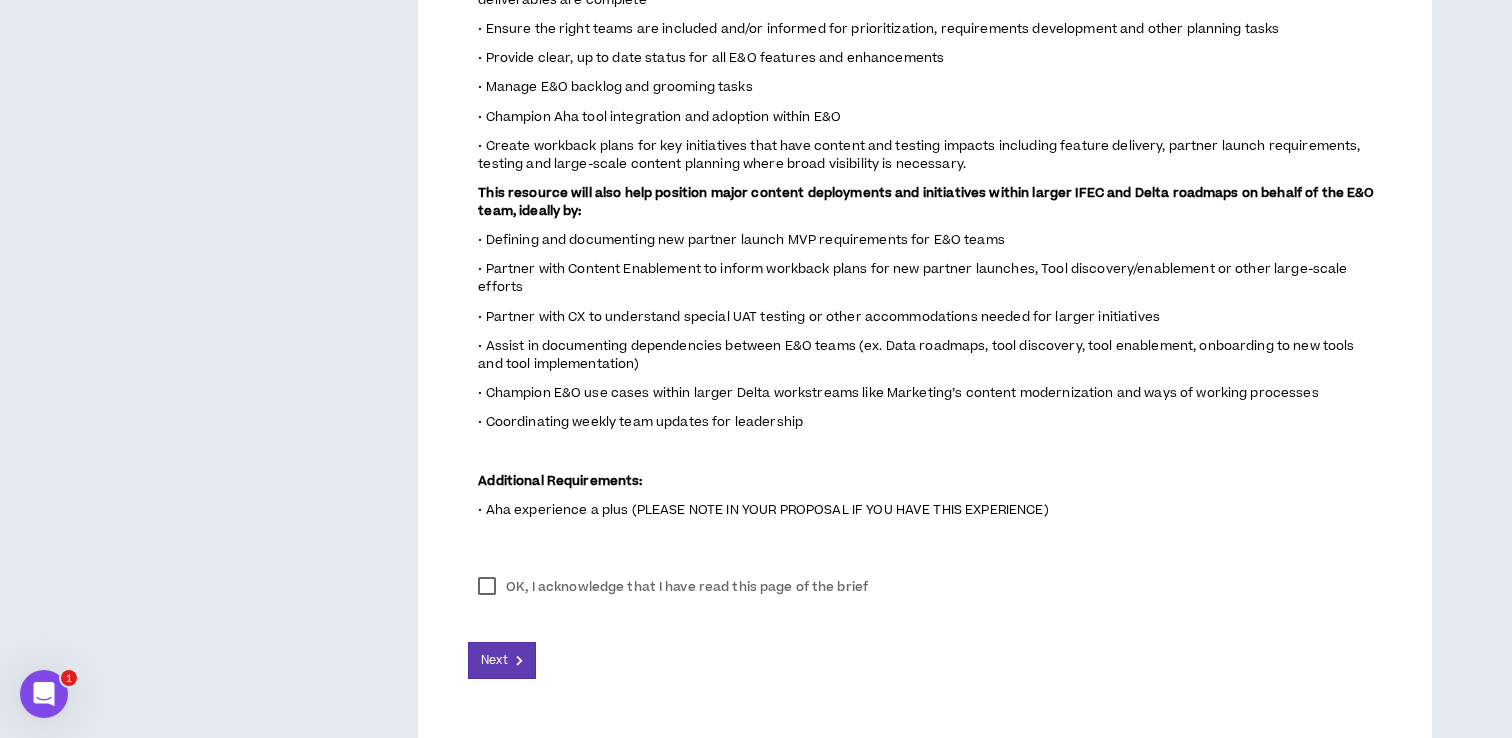 scroll, scrollTop: 1287, scrollLeft: 0, axis: vertical 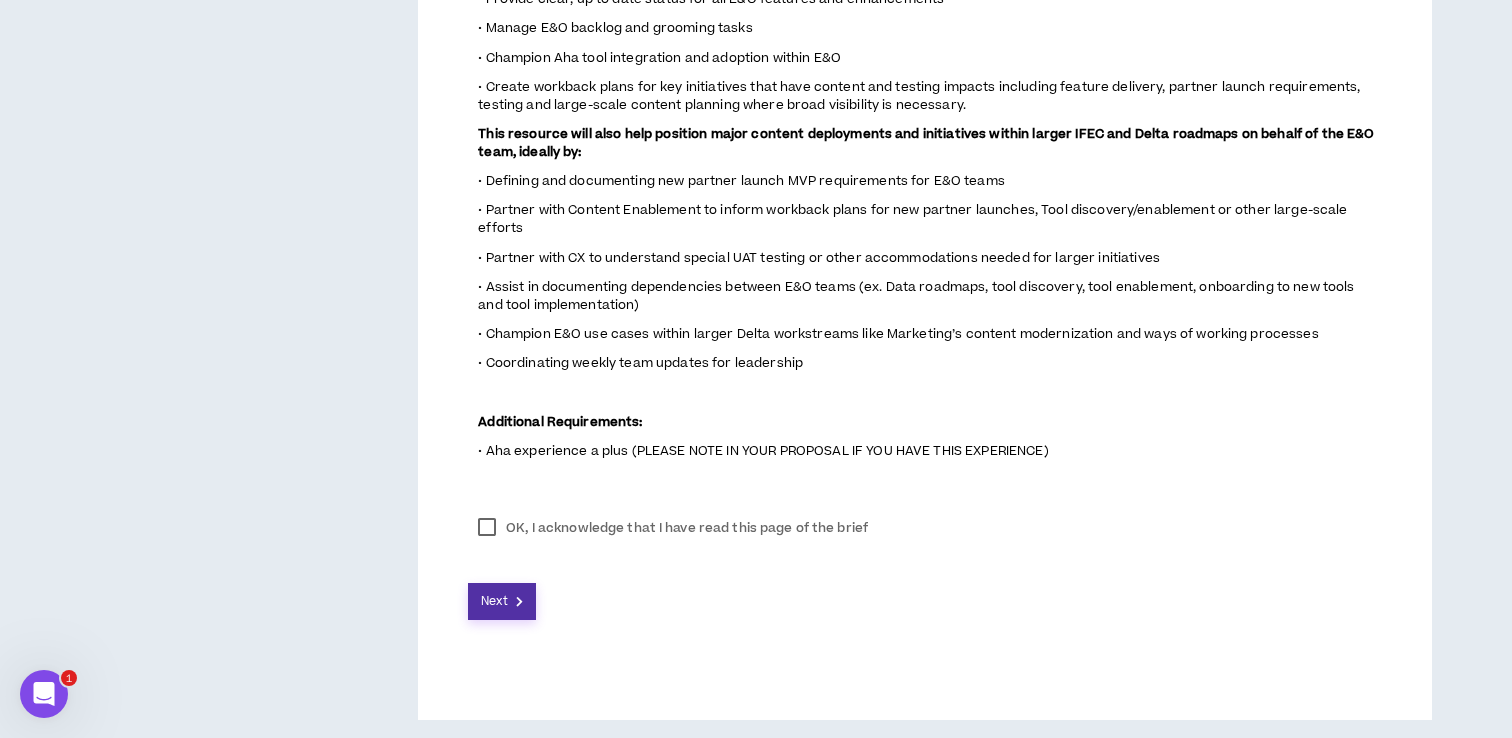 click at bounding box center [519, 601] 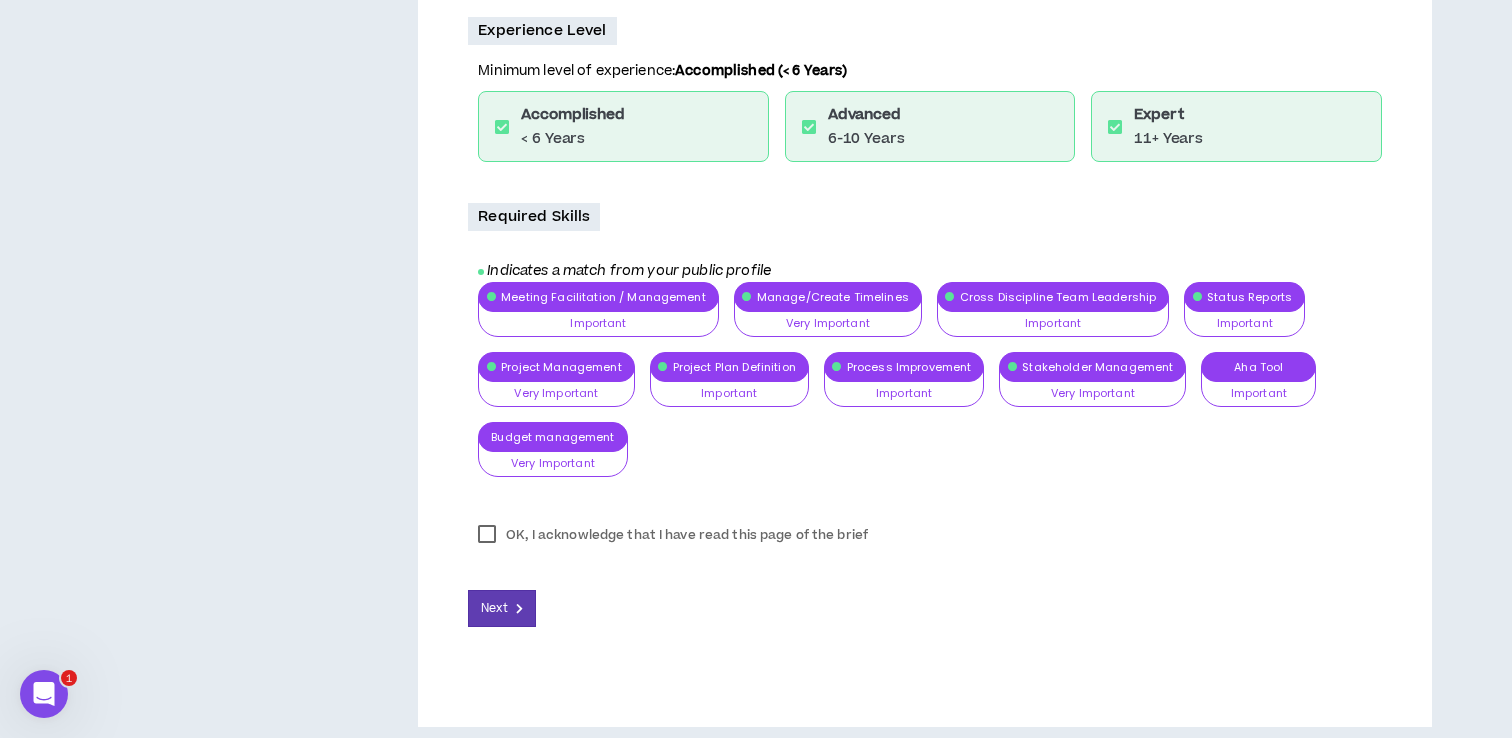 scroll, scrollTop: 1518, scrollLeft: 0, axis: vertical 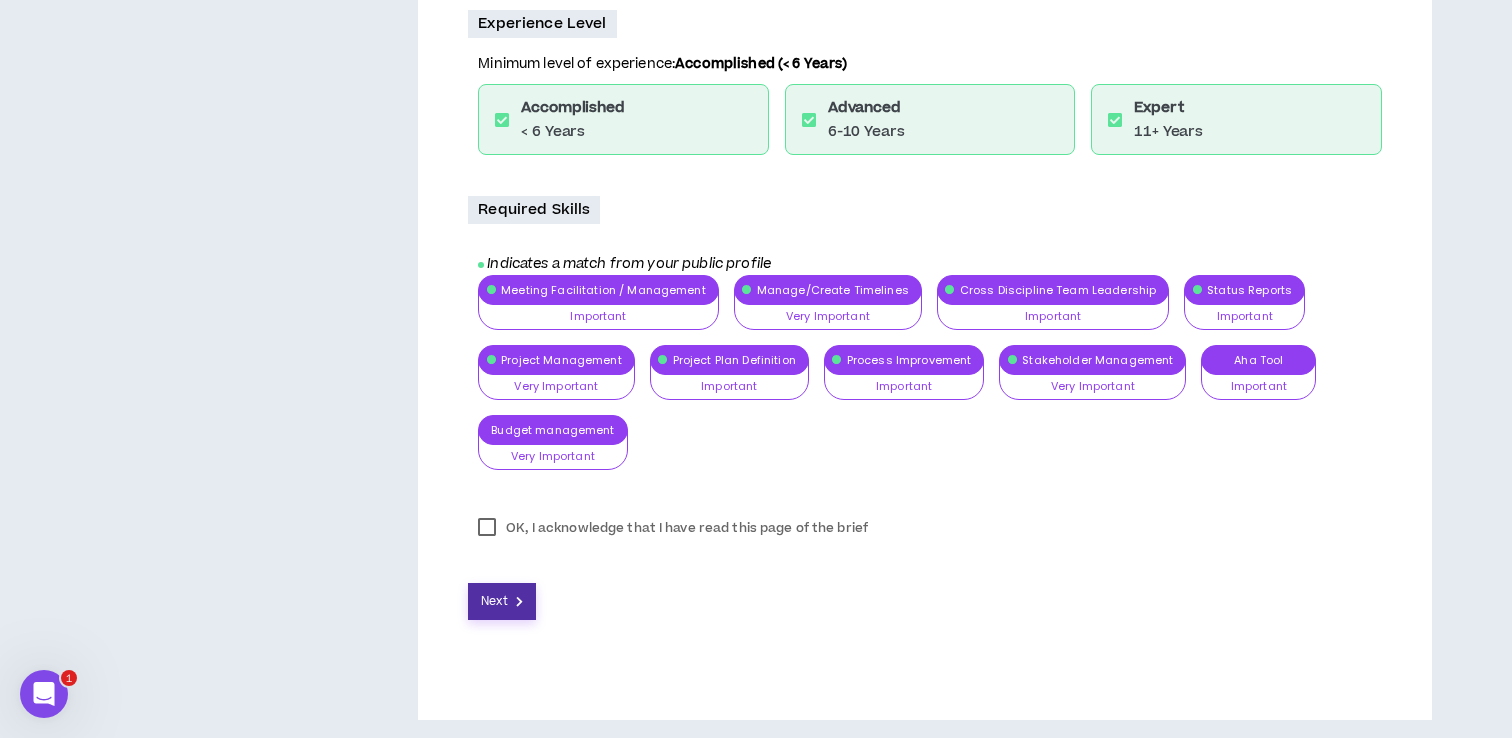 click on "Next" at bounding box center [494, 601] 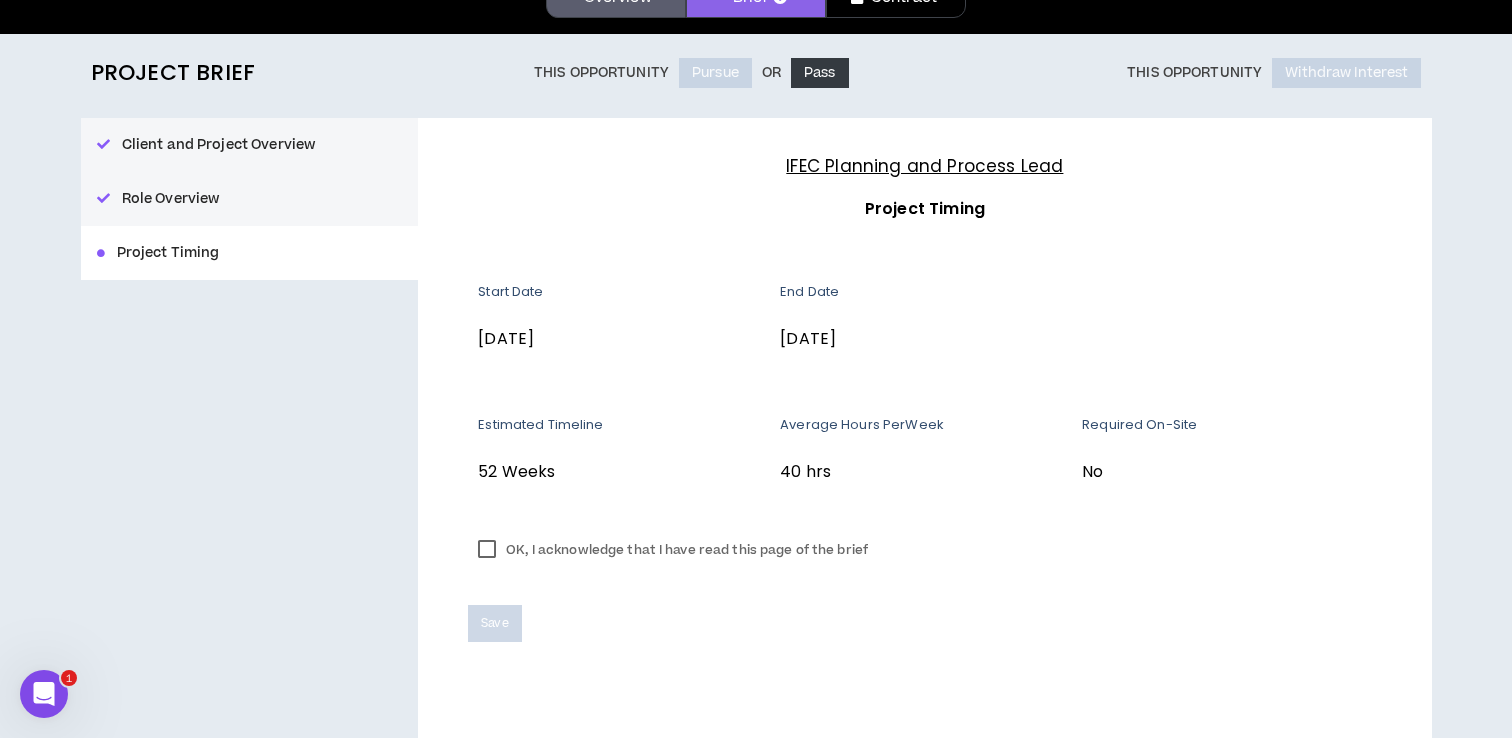 scroll, scrollTop: 156, scrollLeft: 0, axis: vertical 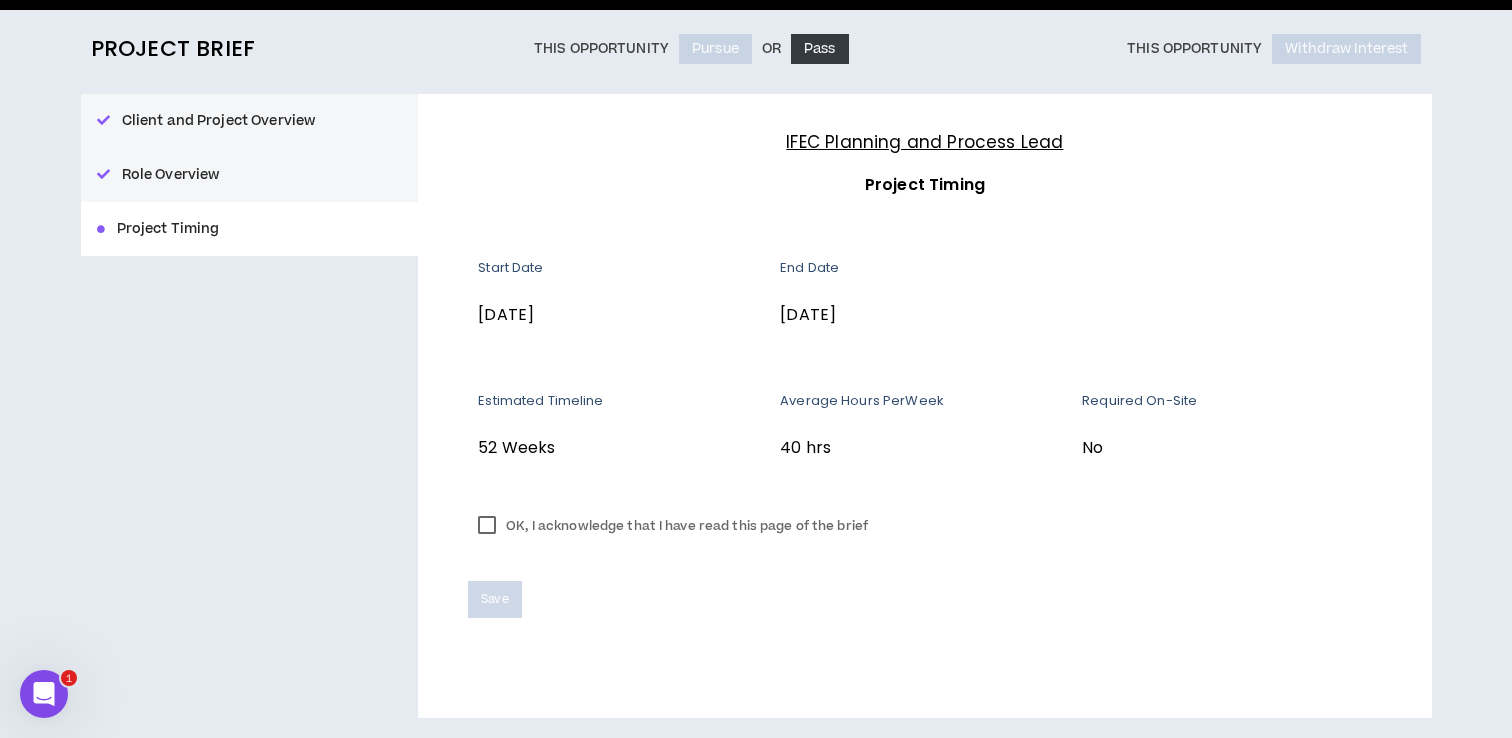 click on "OK, I acknowledge that I have read this page of the brief" at bounding box center (673, 526) 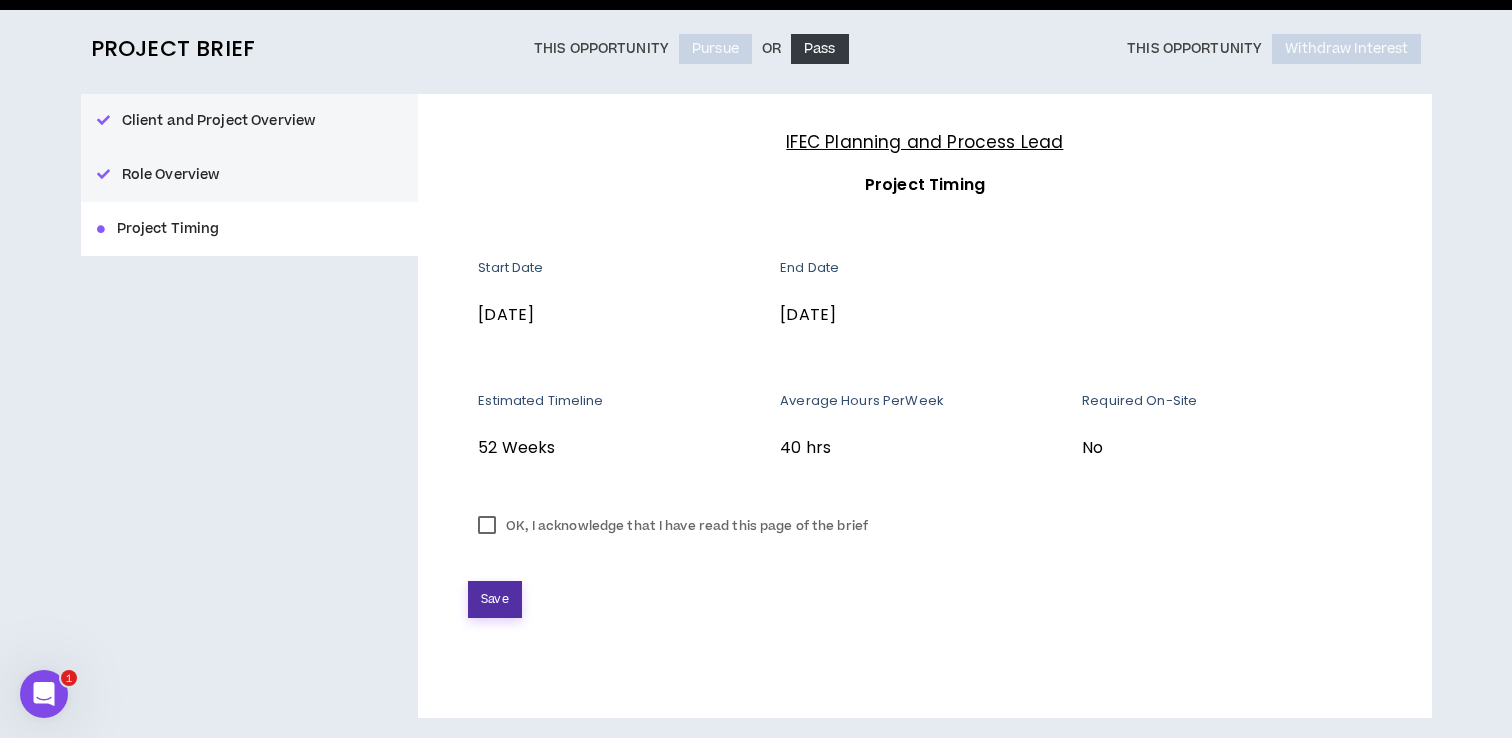 click on "Save" at bounding box center [494, 599] 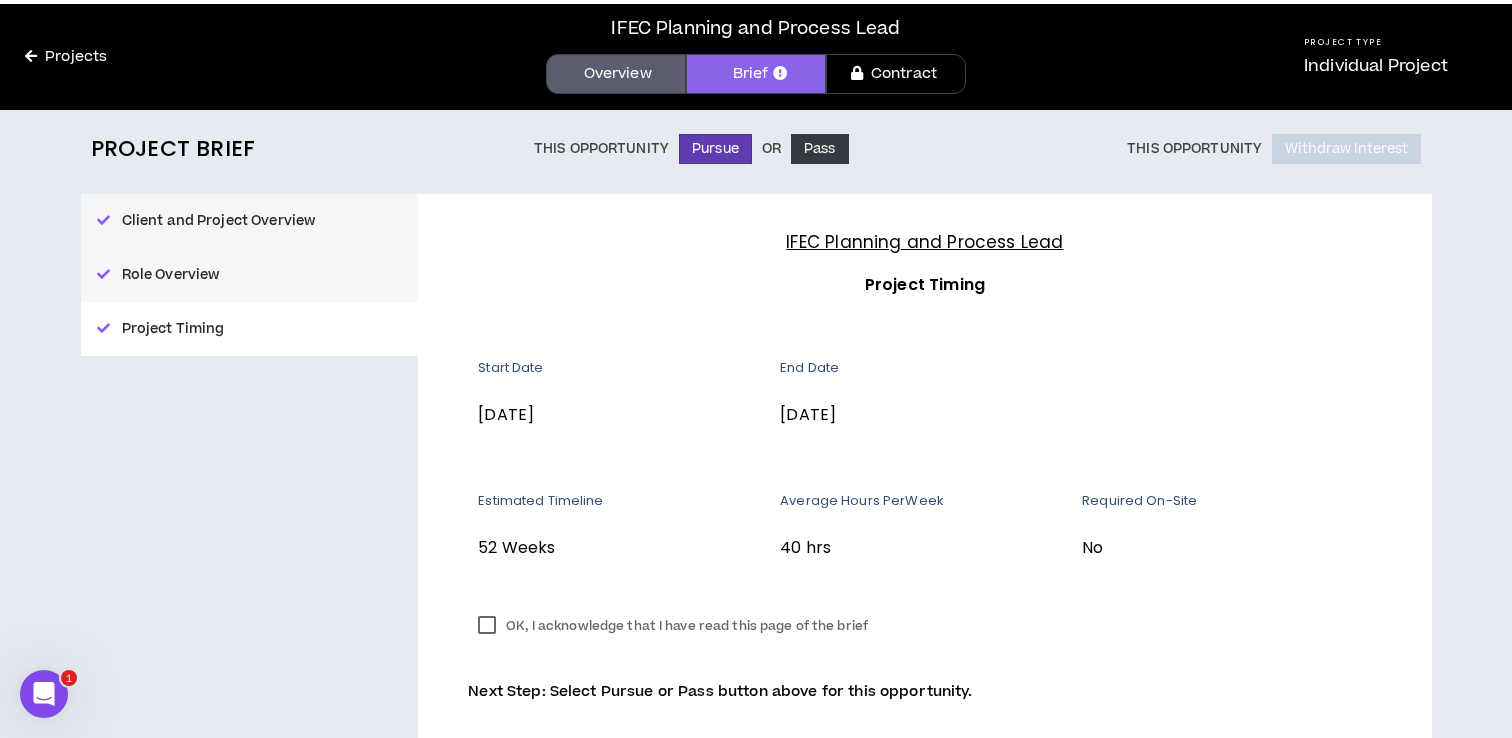 scroll, scrollTop: 0, scrollLeft: 0, axis: both 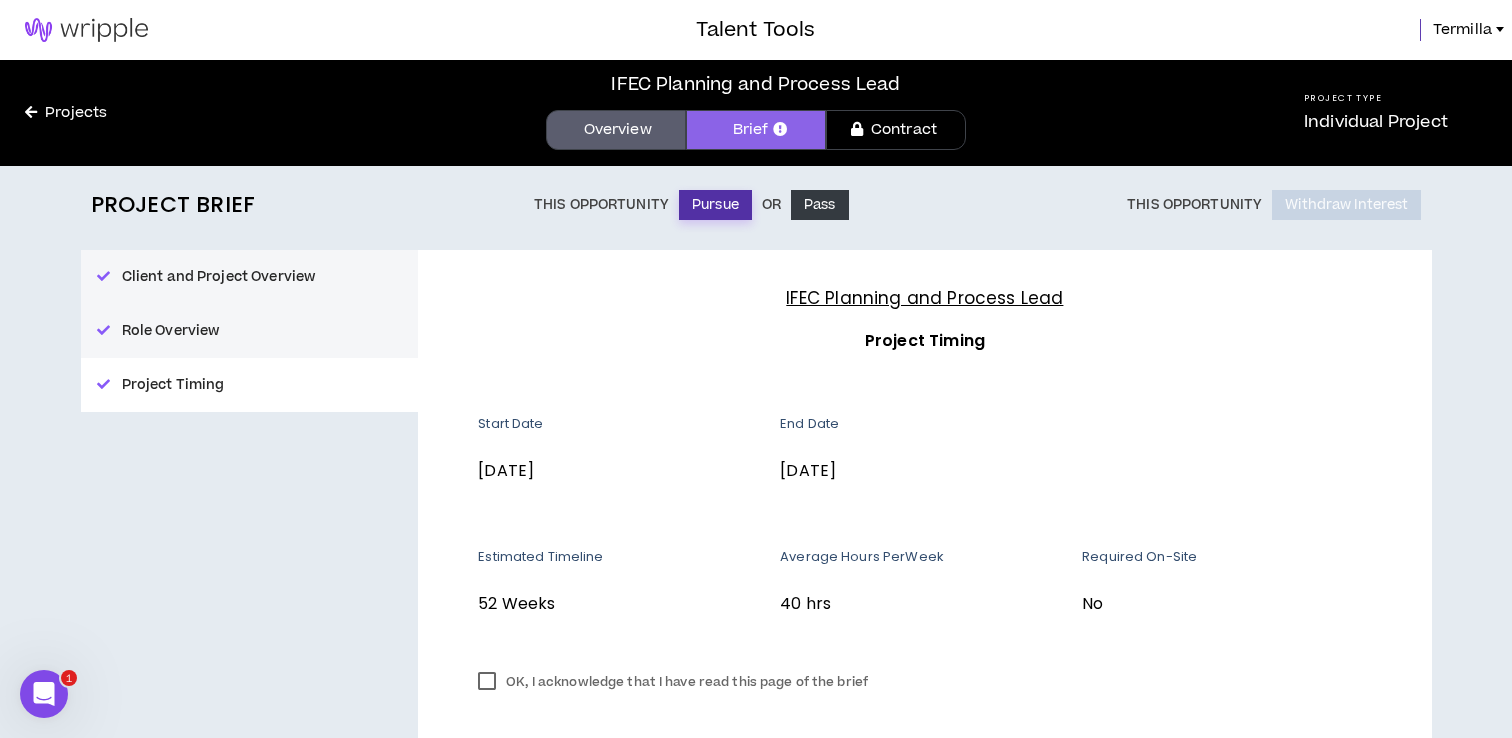 click on "Pursue" at bounding box center [715, 205] 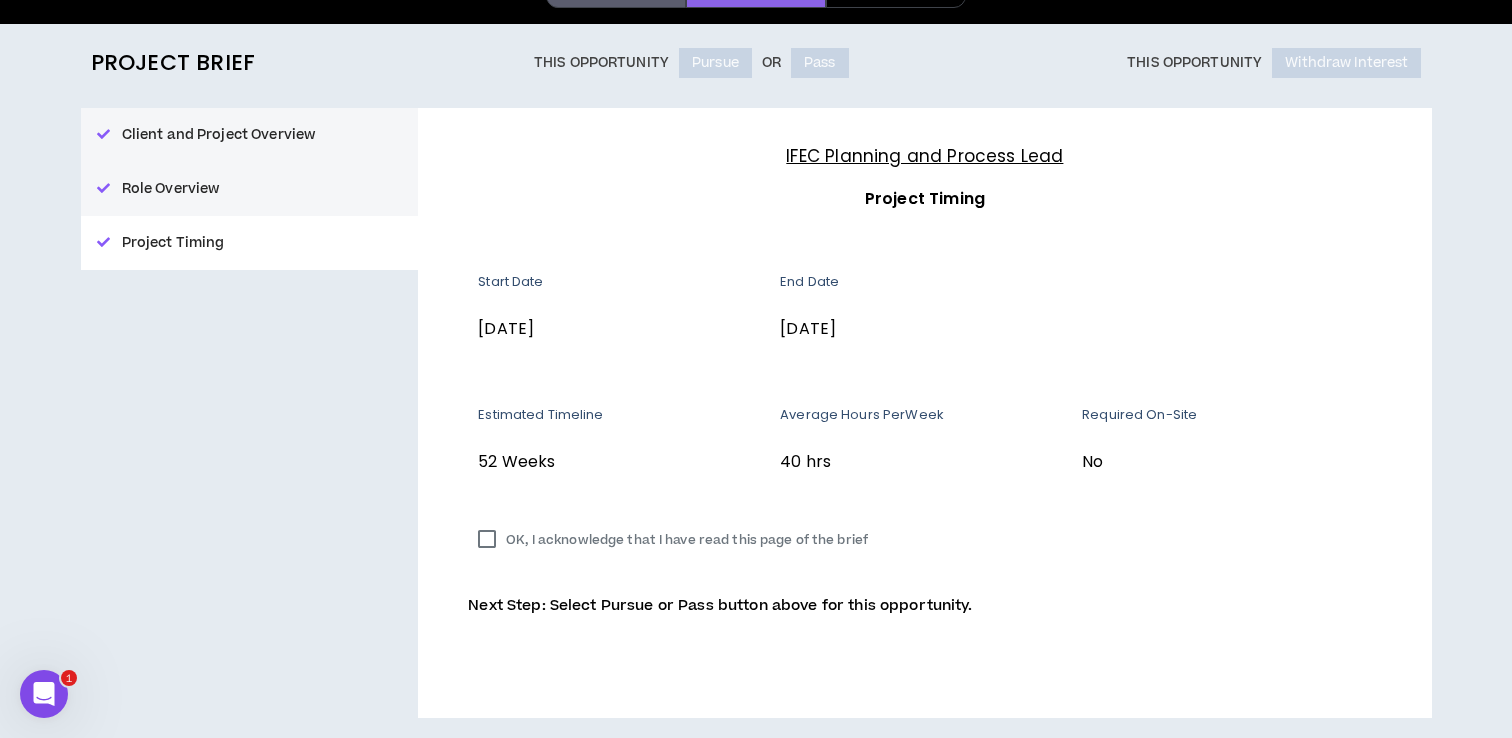 scroll, scrollTop: 0, scrollLeft: 0, axis: both 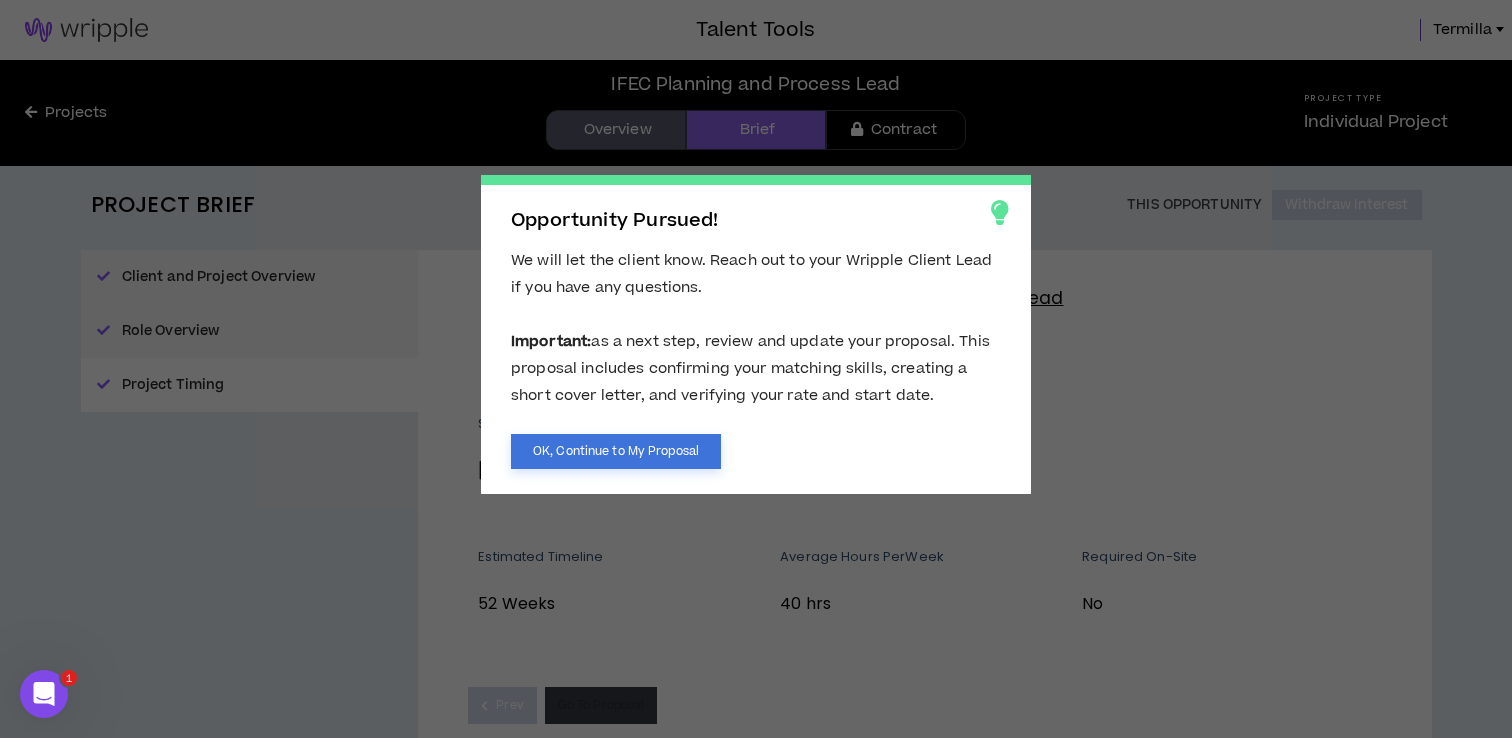 click on "OK, Continue to My Proposal" at bounding box center [616, 451] 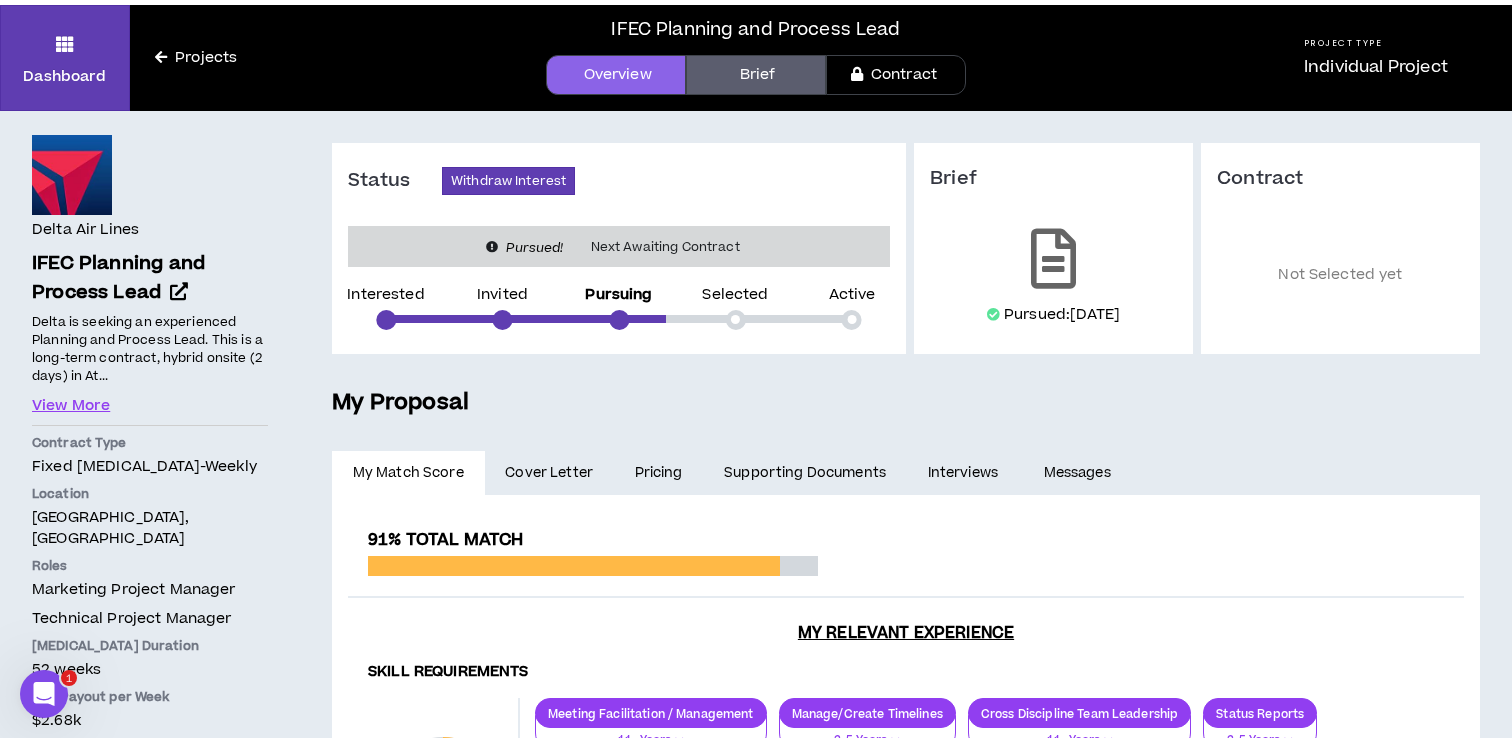 scroll, scrollTop: 0, scrollLeft: 0, axis: both 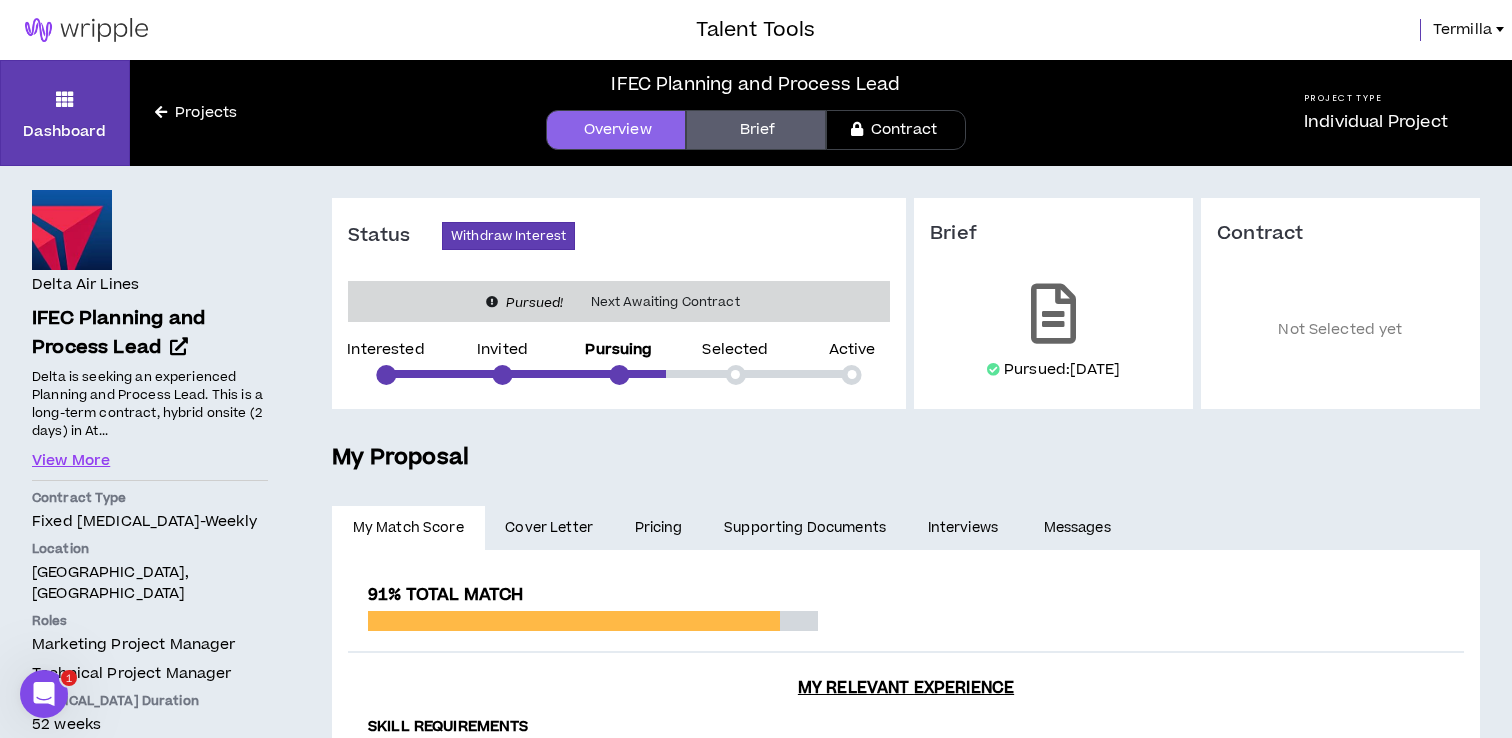 click on "Termilla" at bounding box center [1462, 30] 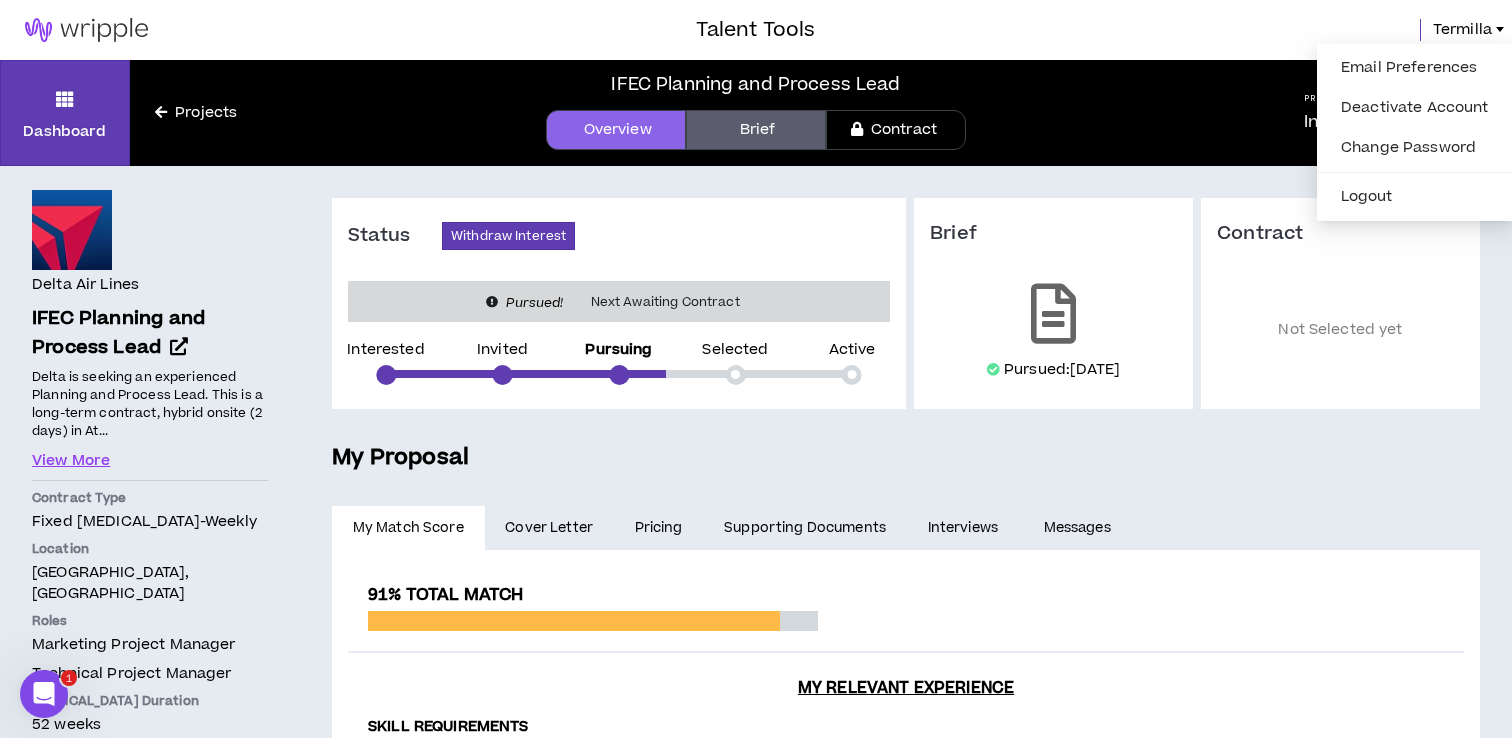 click on "**********" at bounding box center [906, 803] 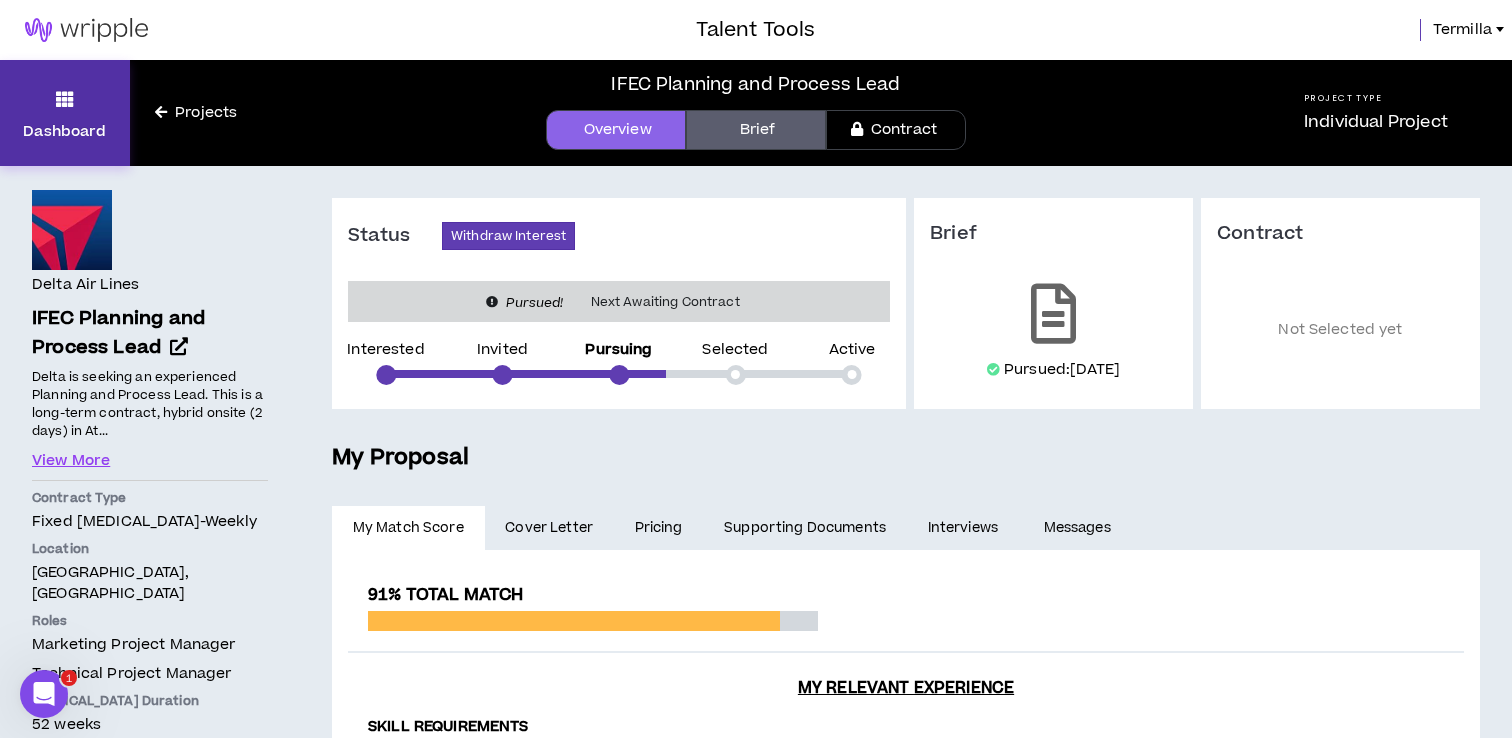 click at bounding box center [65, 99] 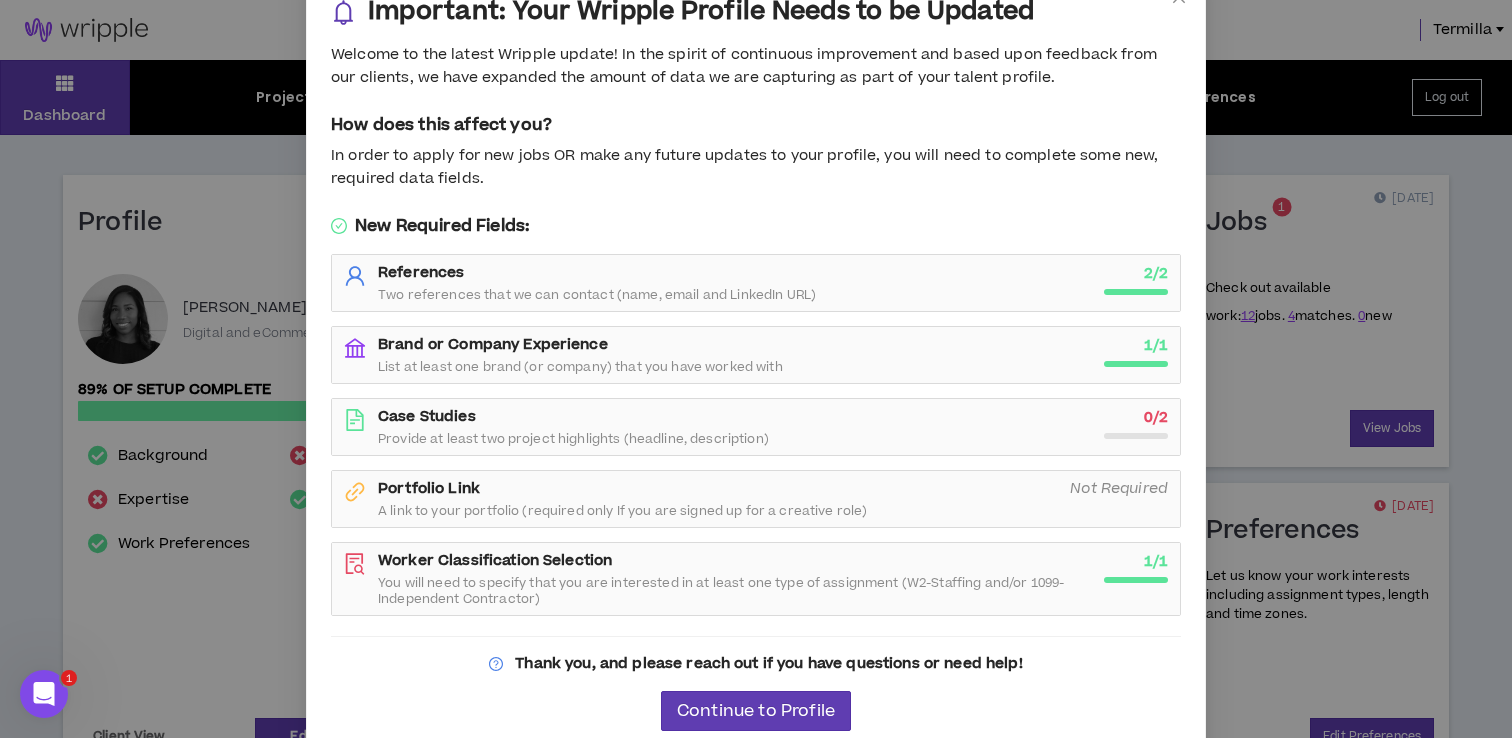 scroll, scrollTop: 67, scrollLeft: 0, axis: vertical 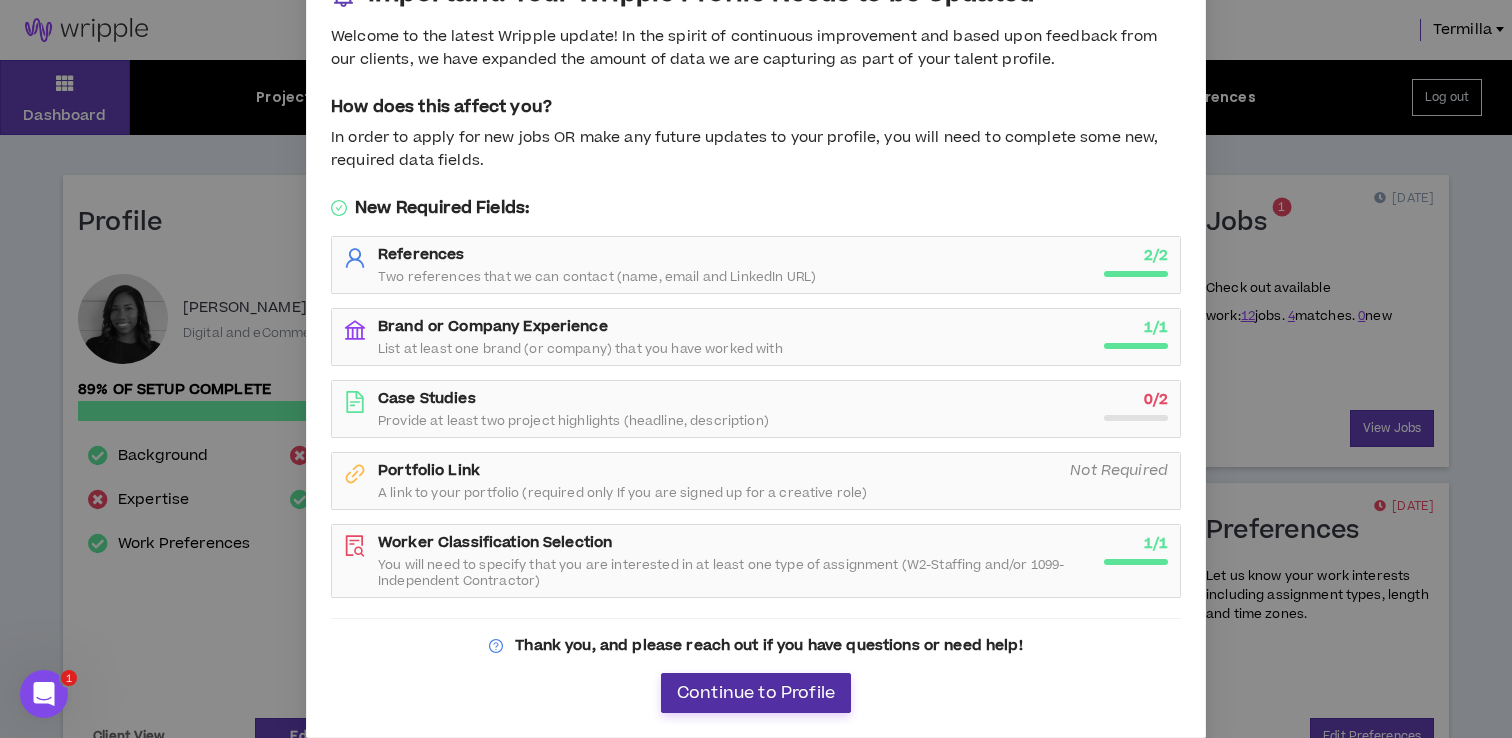 click on "Continue to Profile" at bounding box center [756, 693] 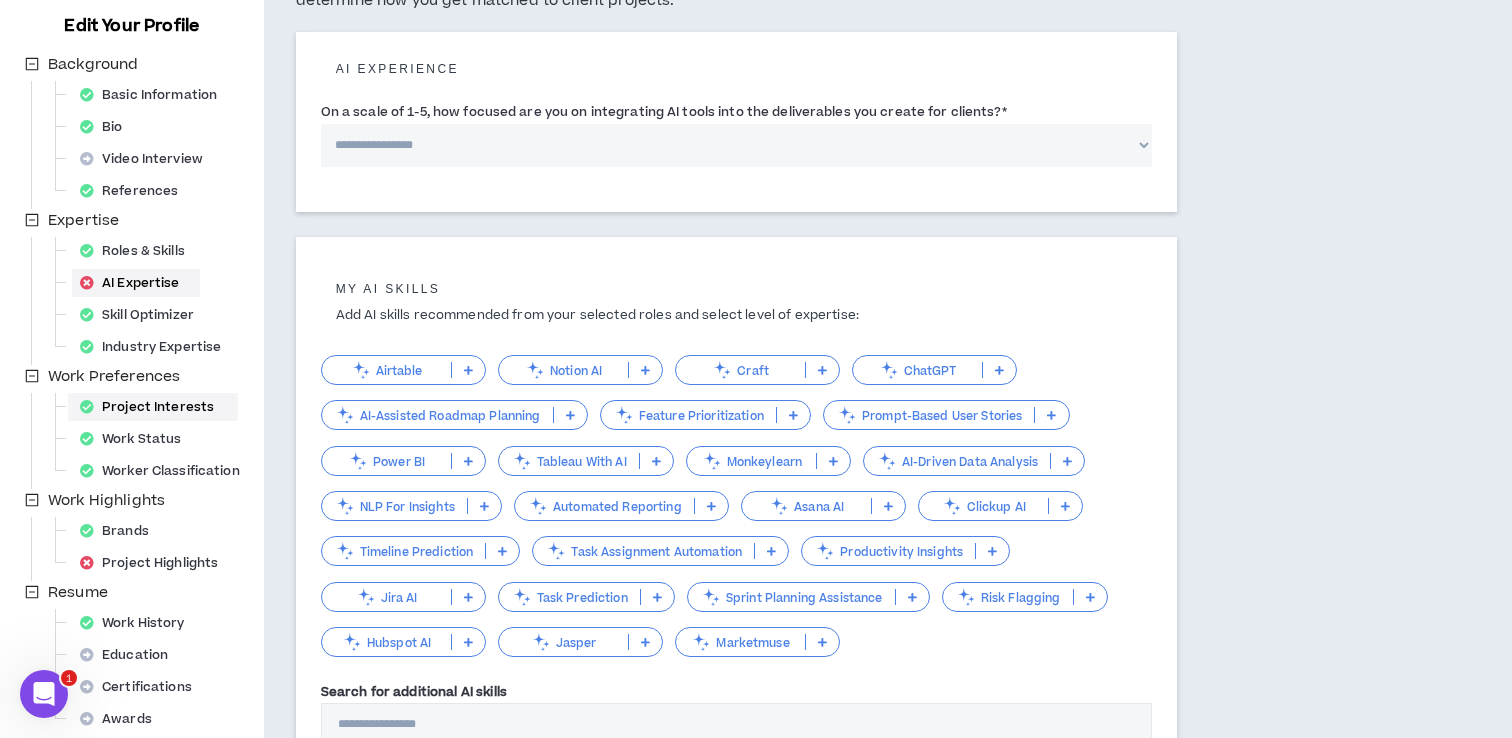 click on "Project Interests" at bounding box center [153, 407] 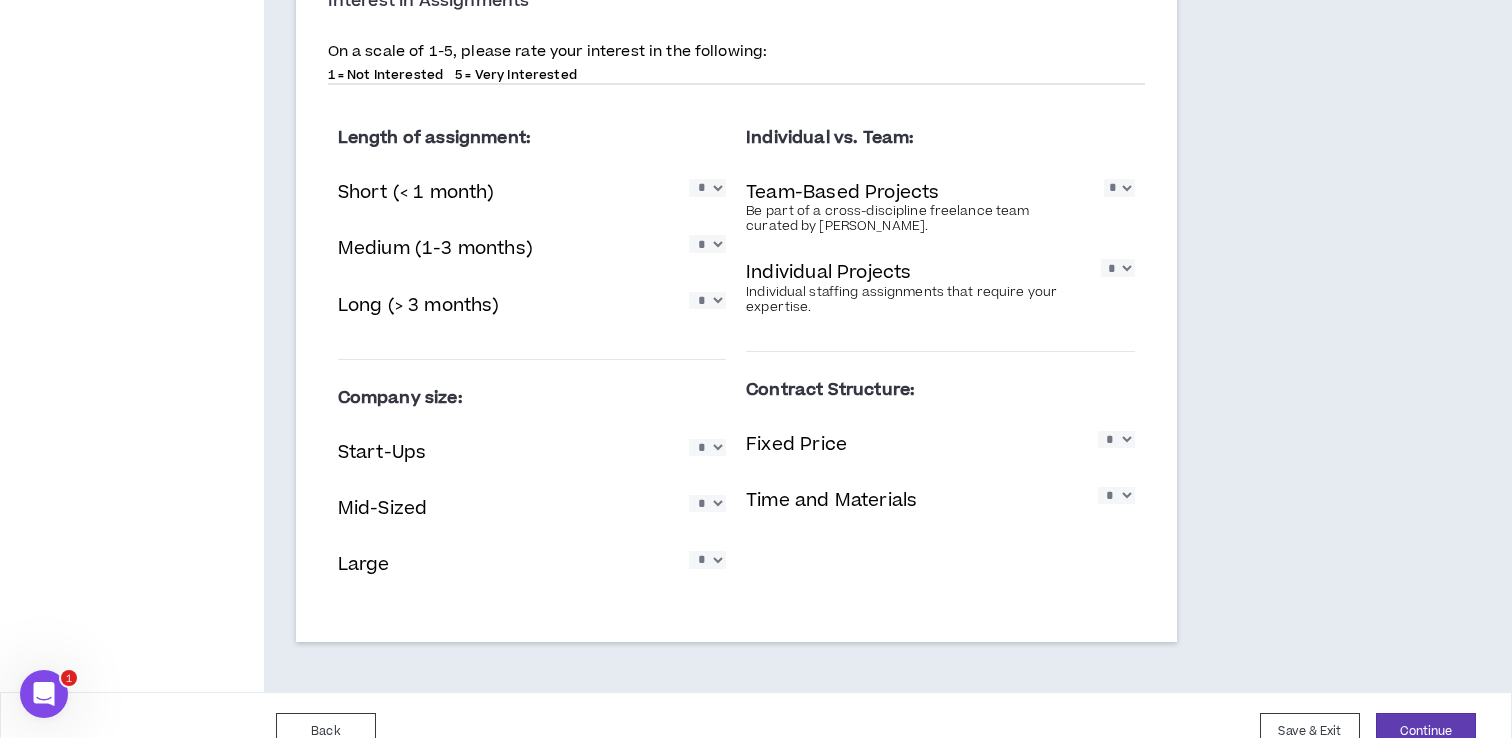 scroll, scrollTop: 1275, scrollLeft: 0, axis: vertical 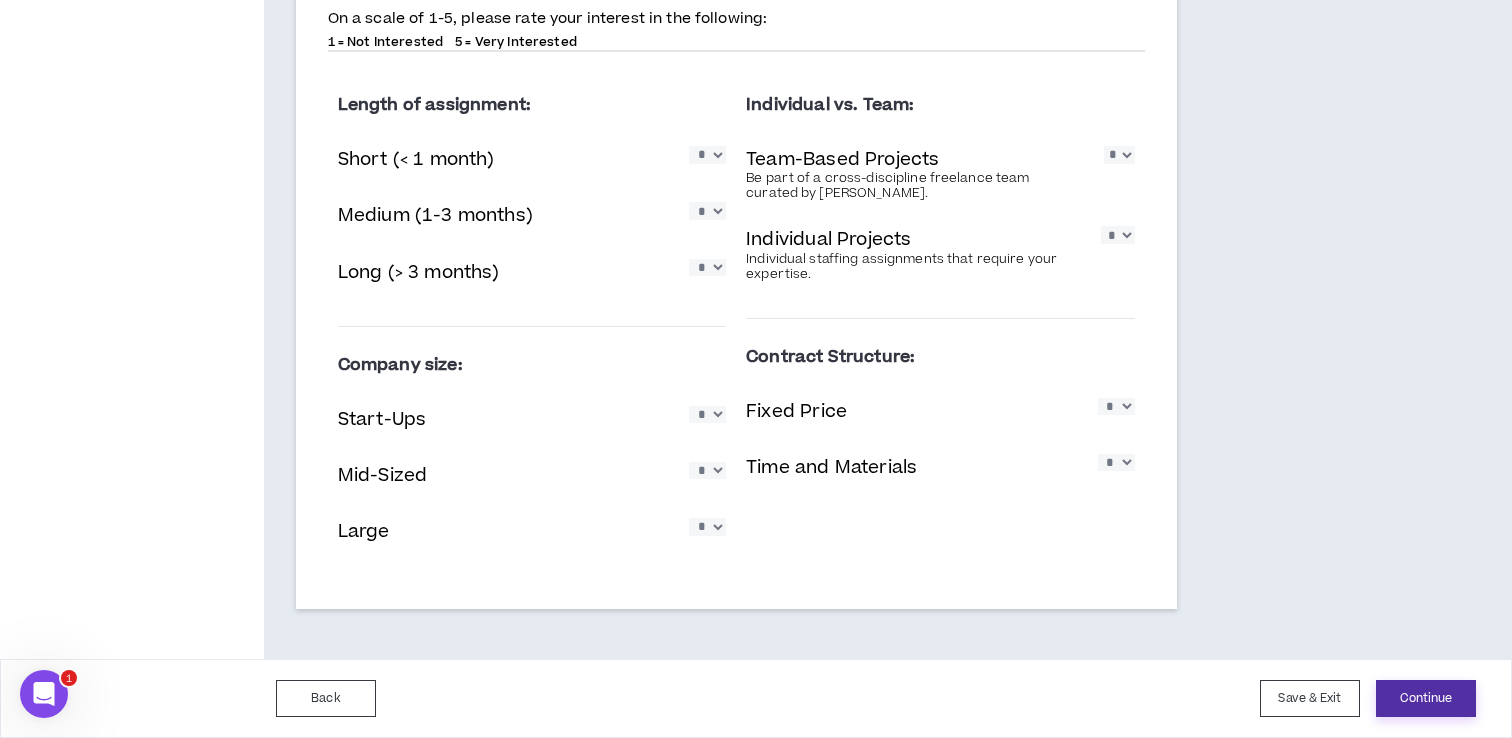 click on "Continue" at bounding box center [1426, 698] 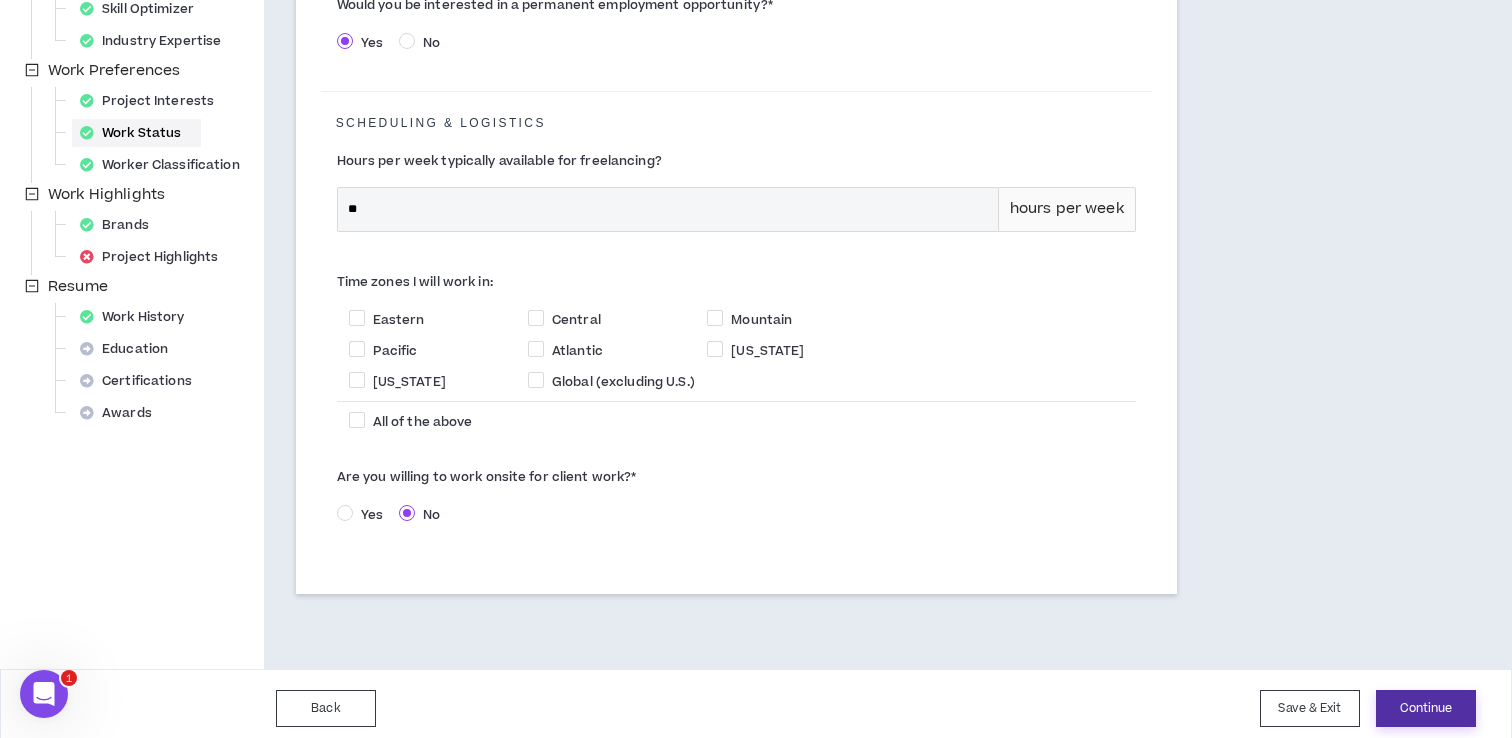 scroll, scrollTop: 531, scrollLeft: 0, axis: vertical 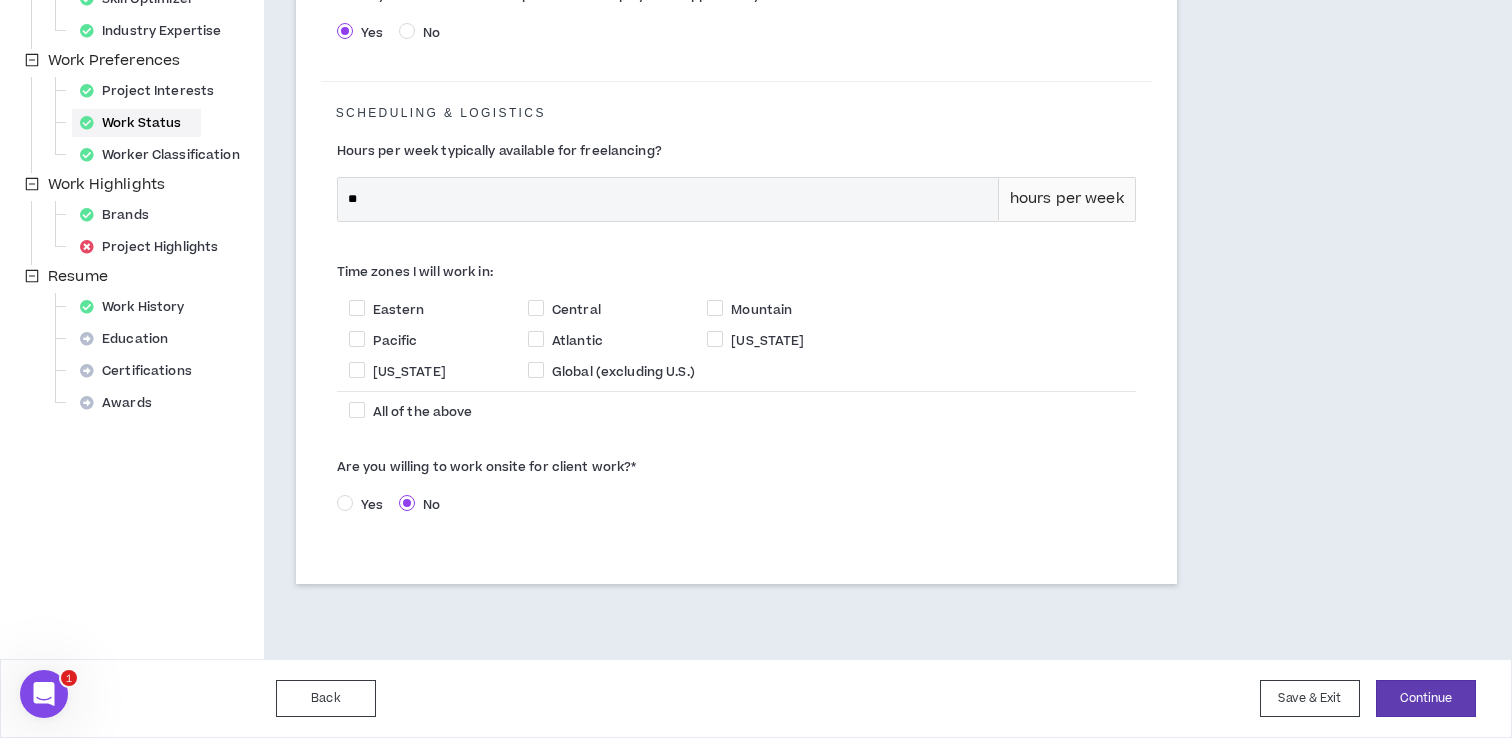 click on "Yes" at bounding box center (372, 505) 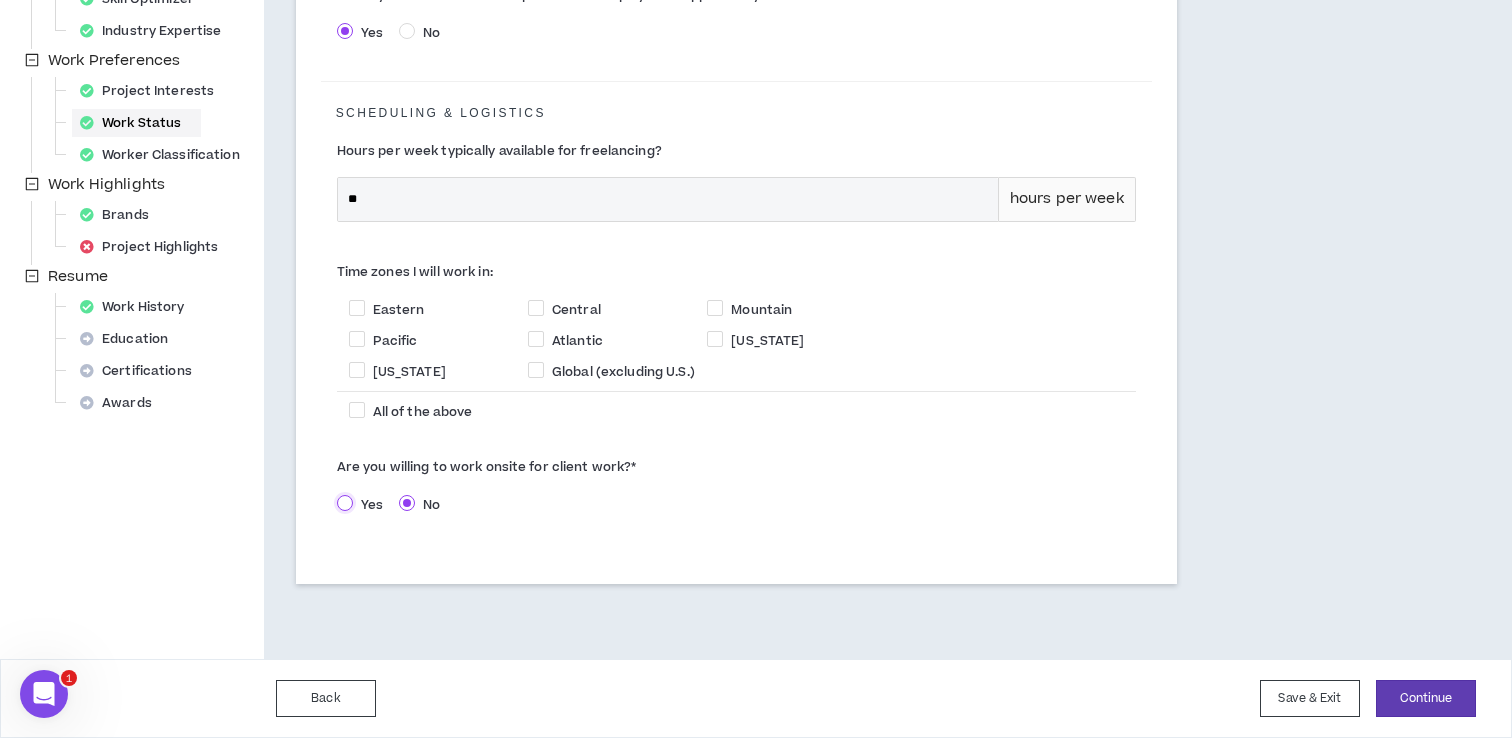 select on "*" 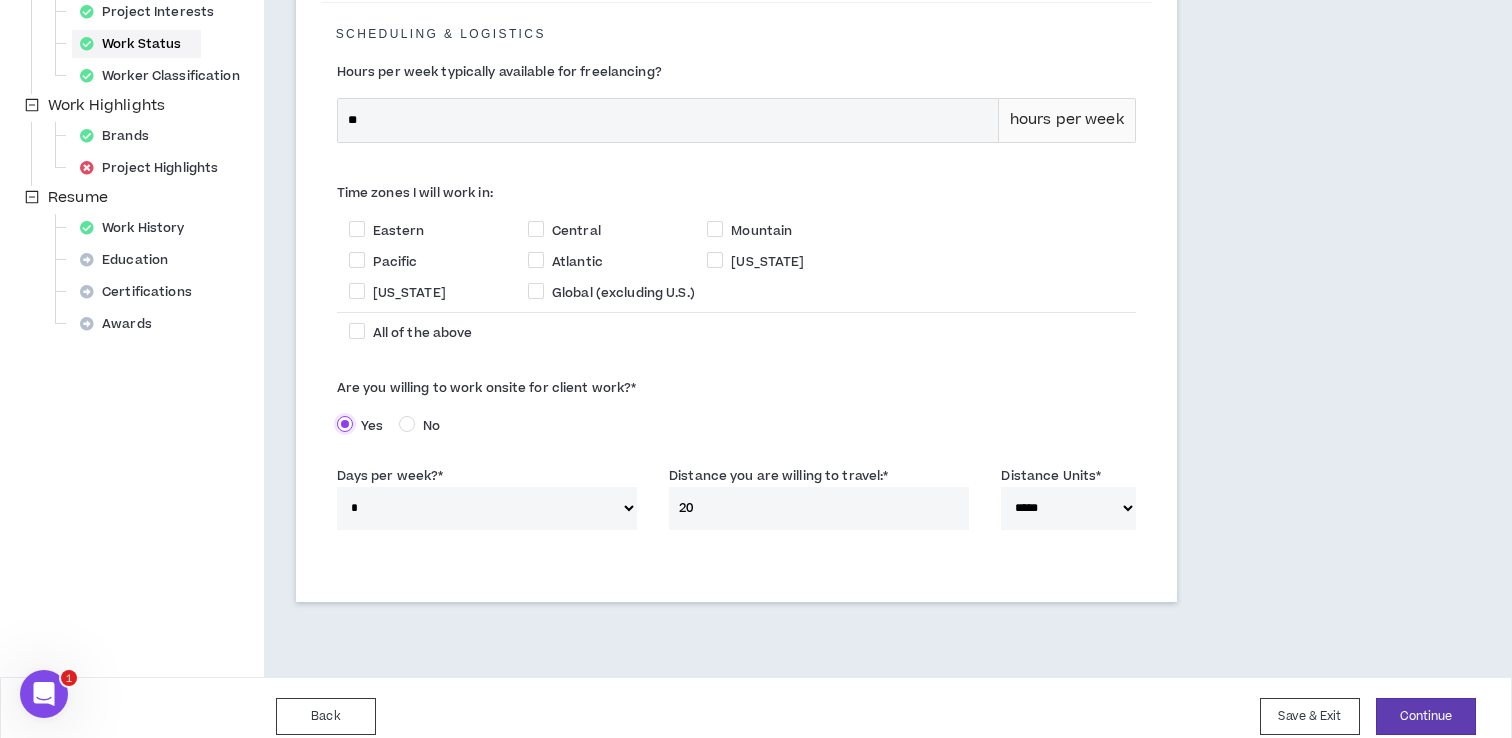 scroll, scrollTop: 626, scrollLeft: 0, axis: vertical 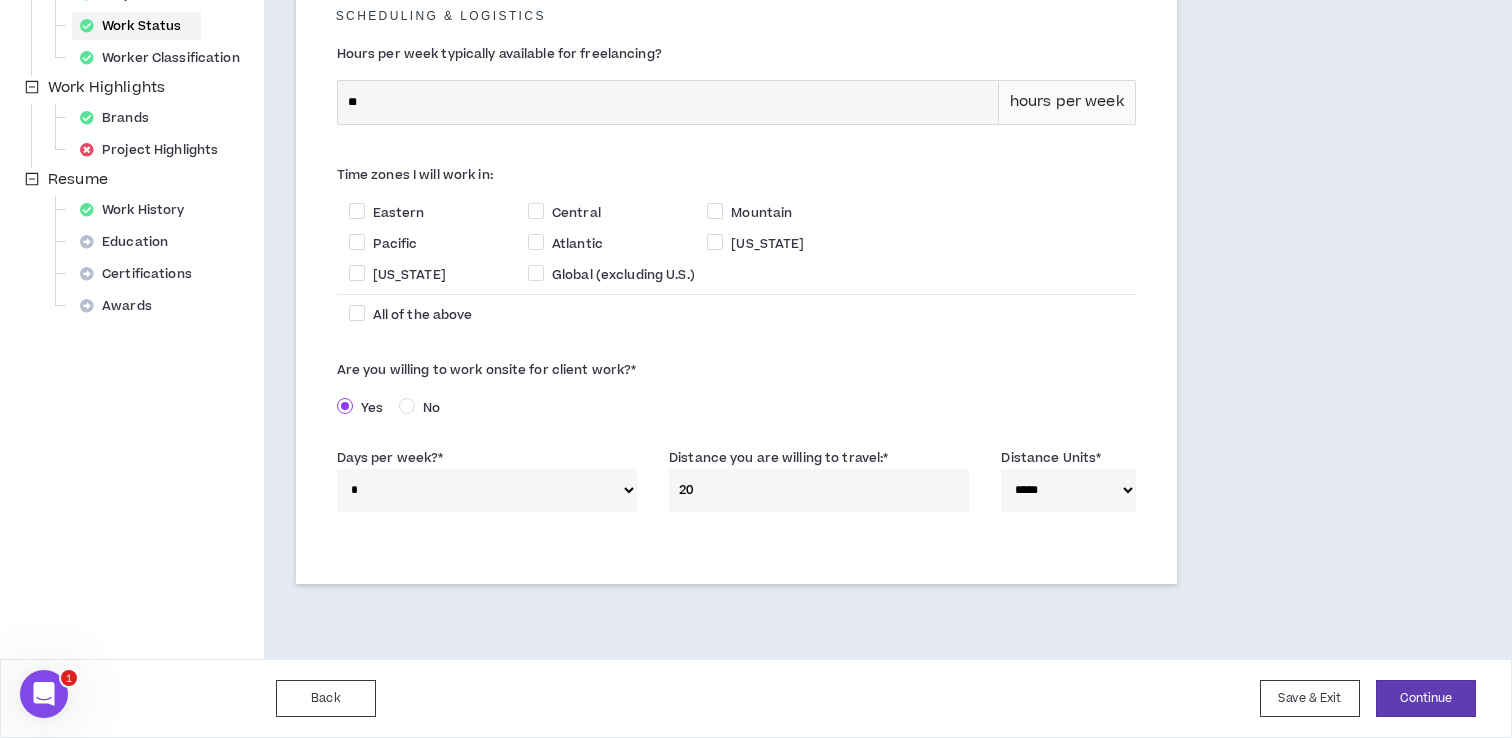click on "****** * * * * *" at bounding box center (487, 490) 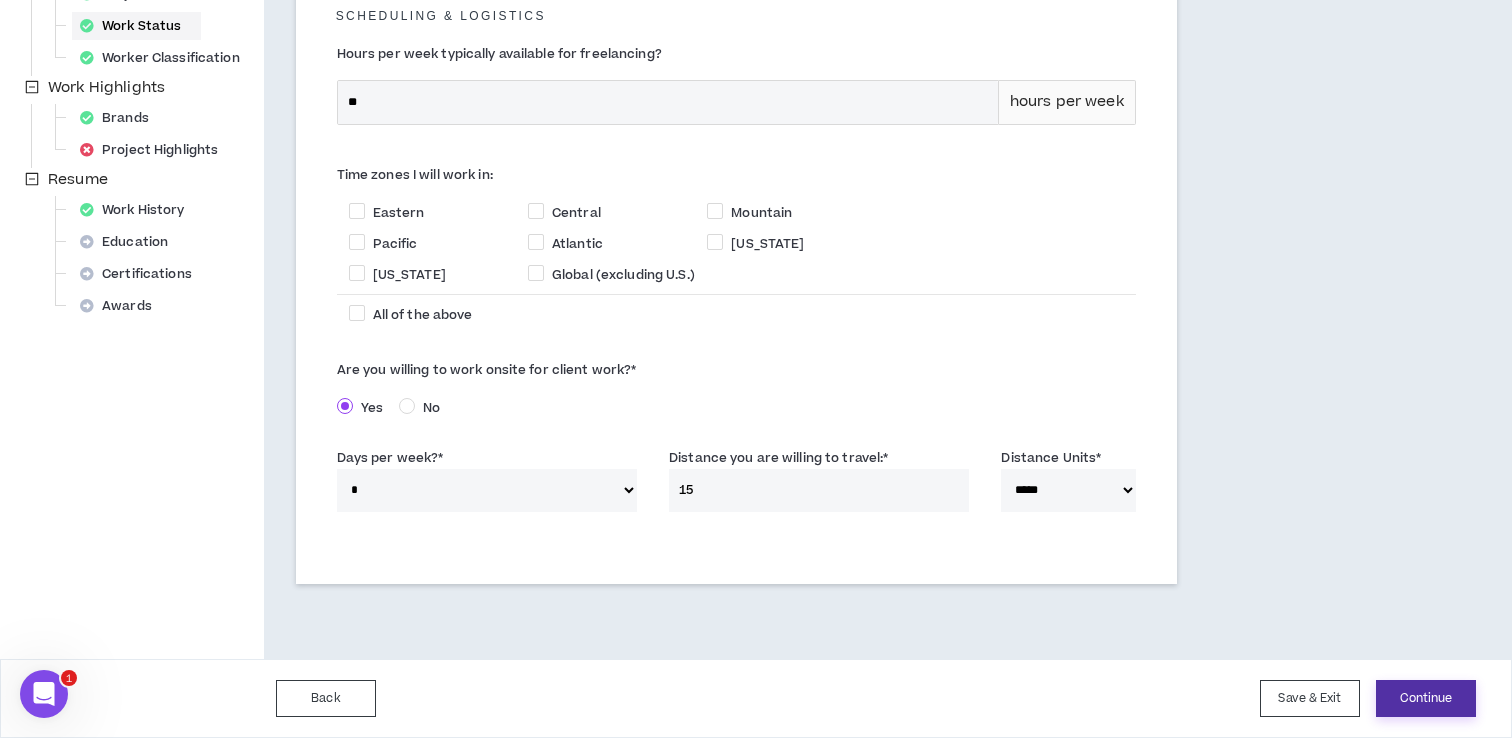type on "15" 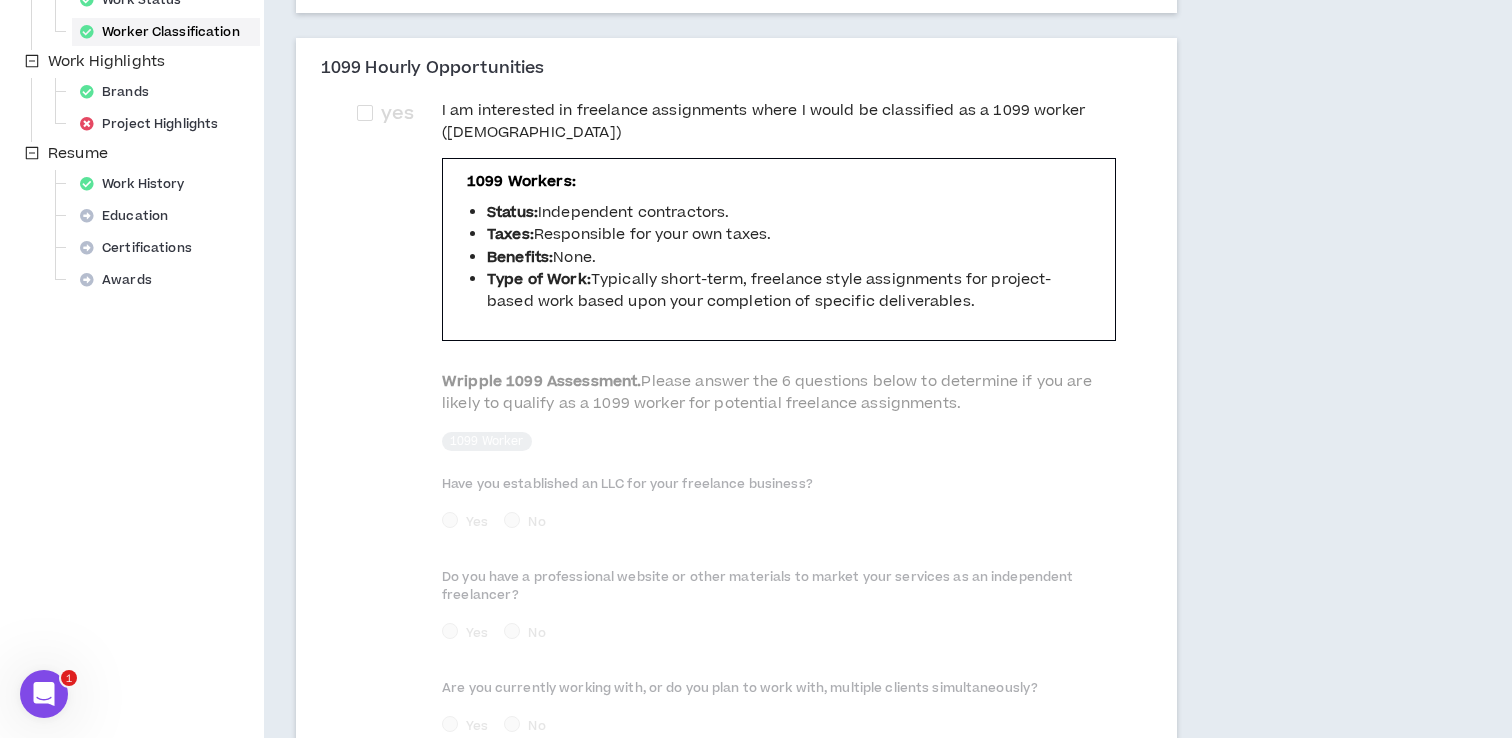 scroll, scrollTop: 488, scrollLeft: 0, axis: vertical 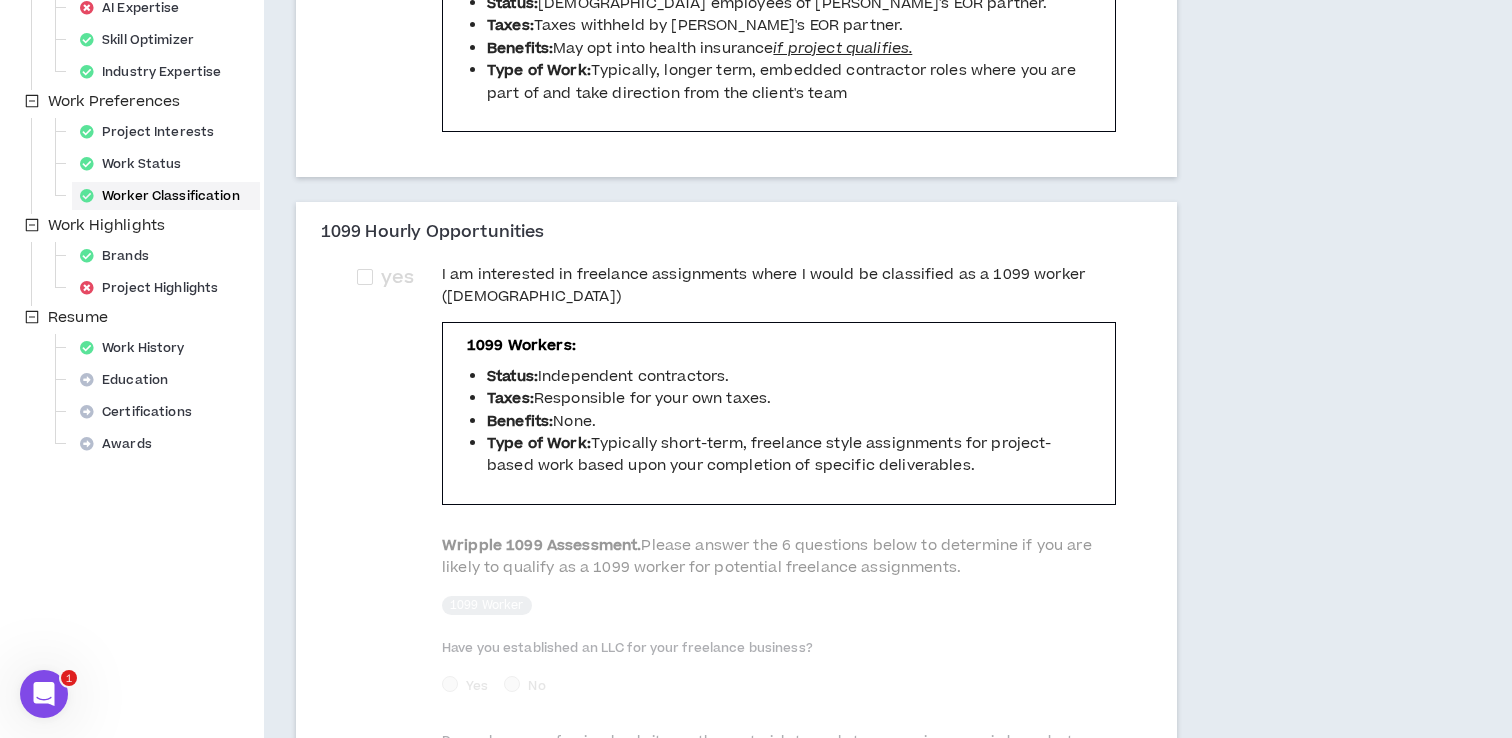click on "1099 Hourly Opportunities" at bounding box center (433, 233) 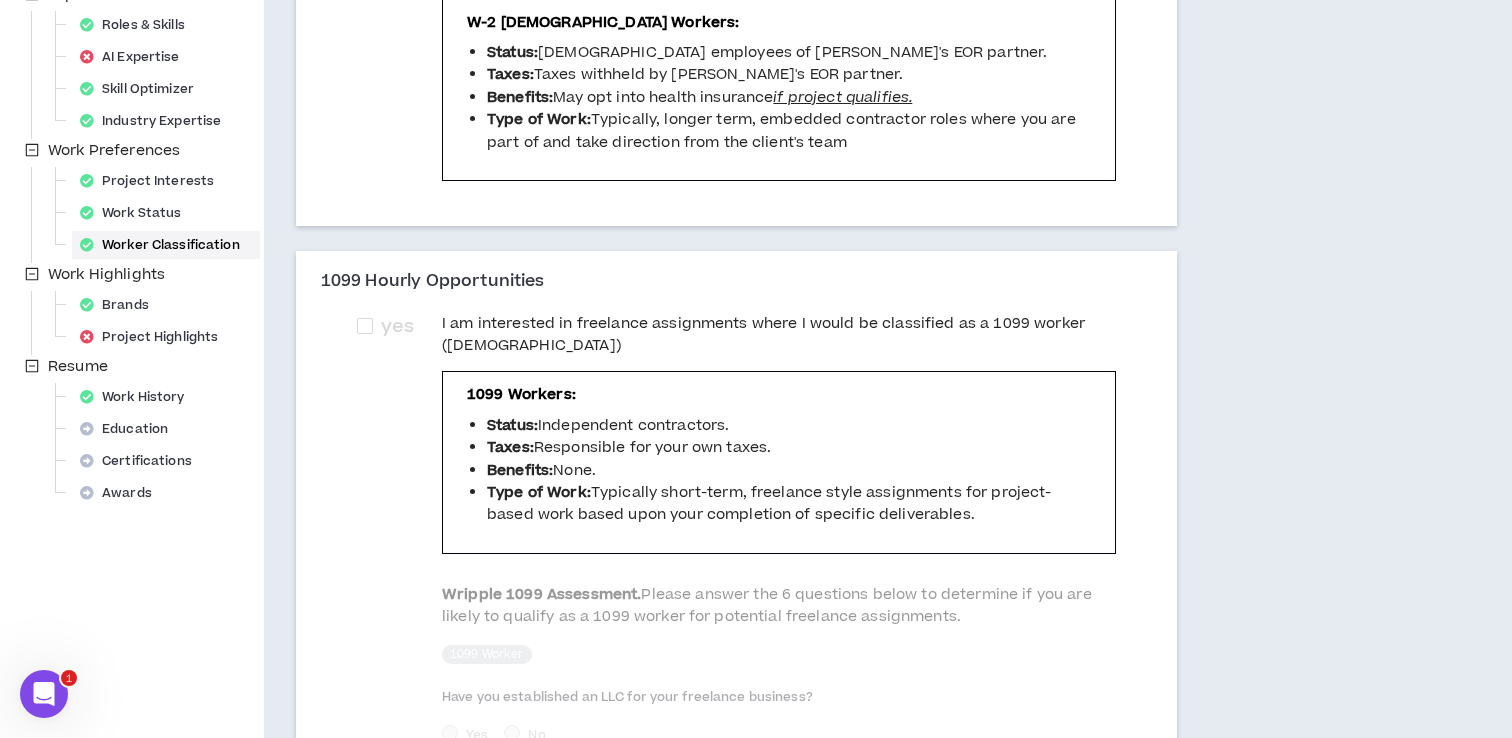 scroll, scrollTop: 1015, scrollLeft: 0, axis: vertical 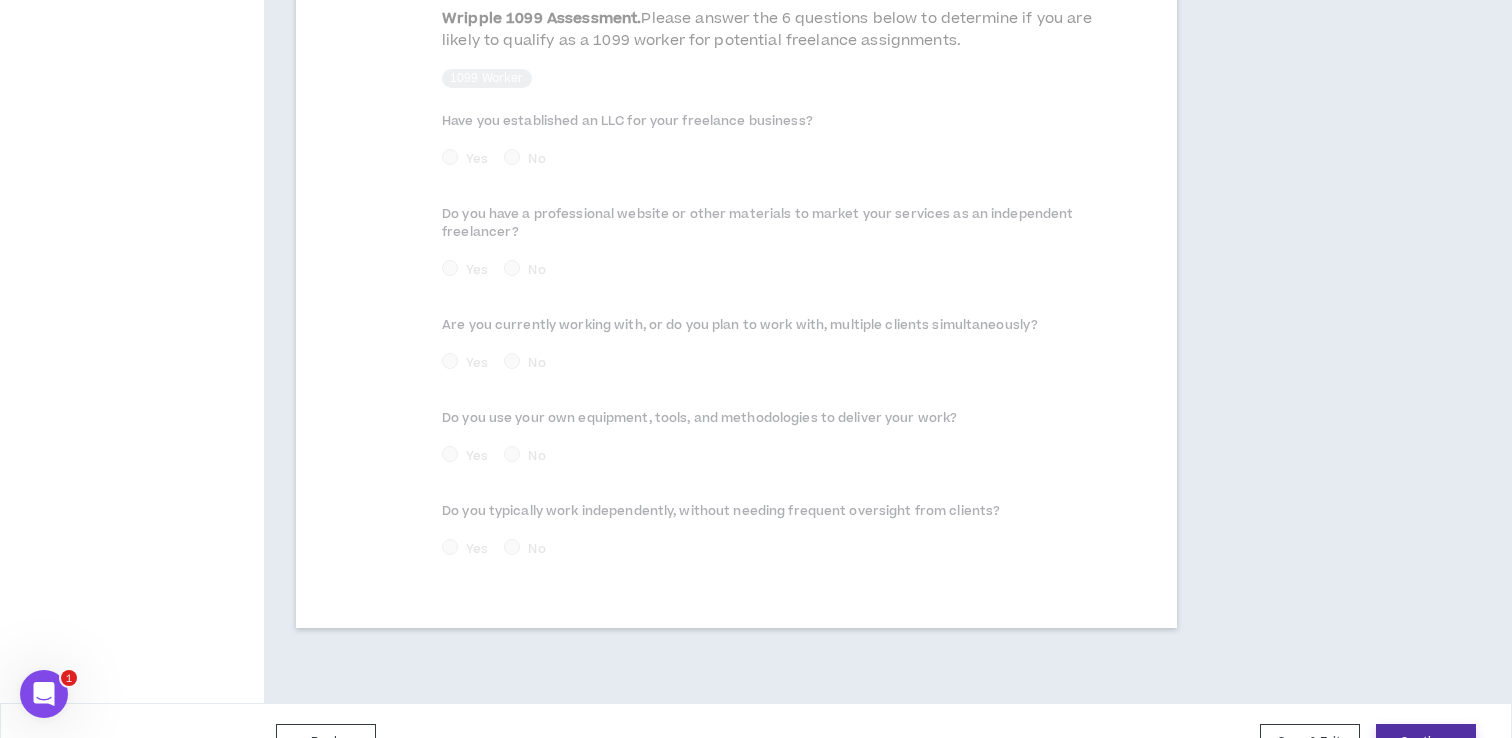 click on "Continue" at bounding box center [1426, 742] 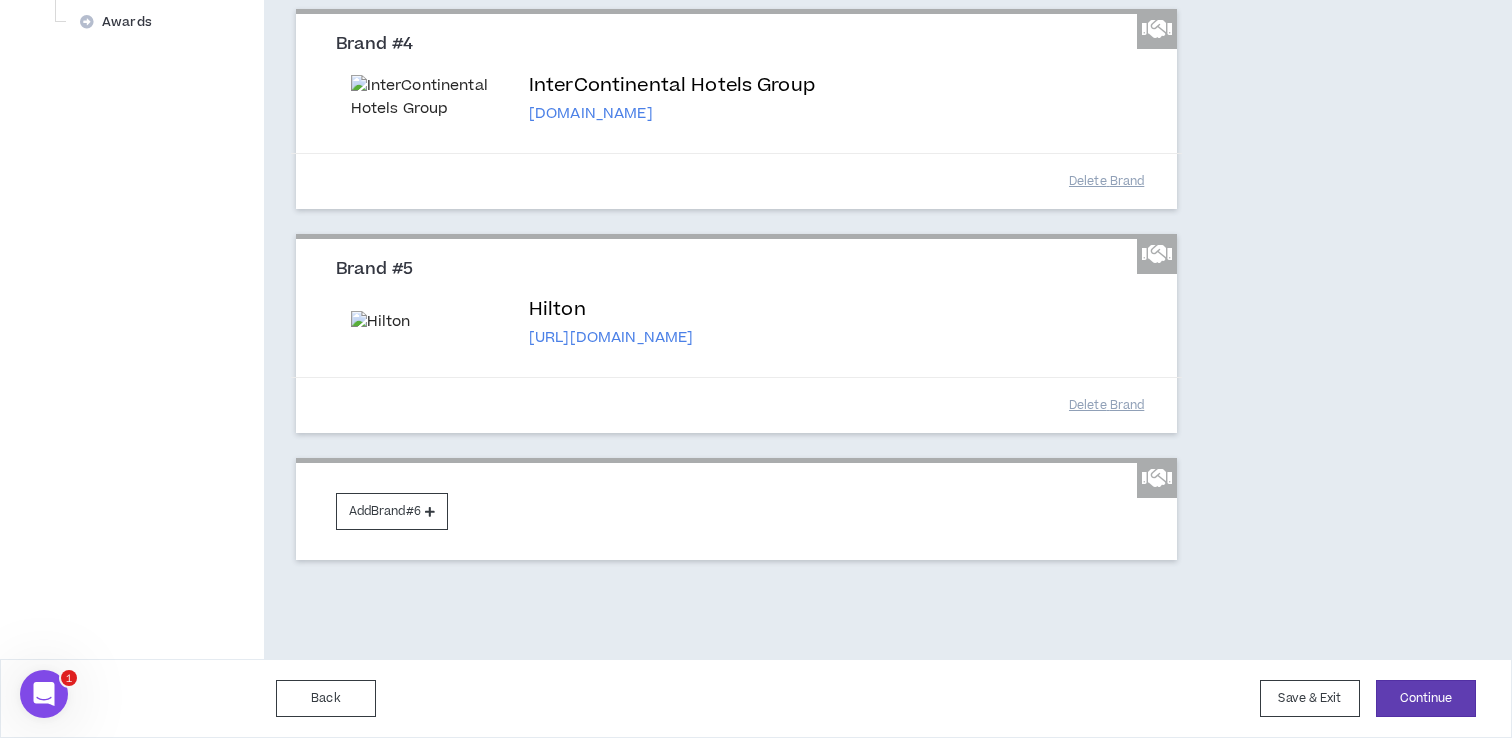 scroll, scrollTop: 1030, scrollLeft: 0, axis: vertical 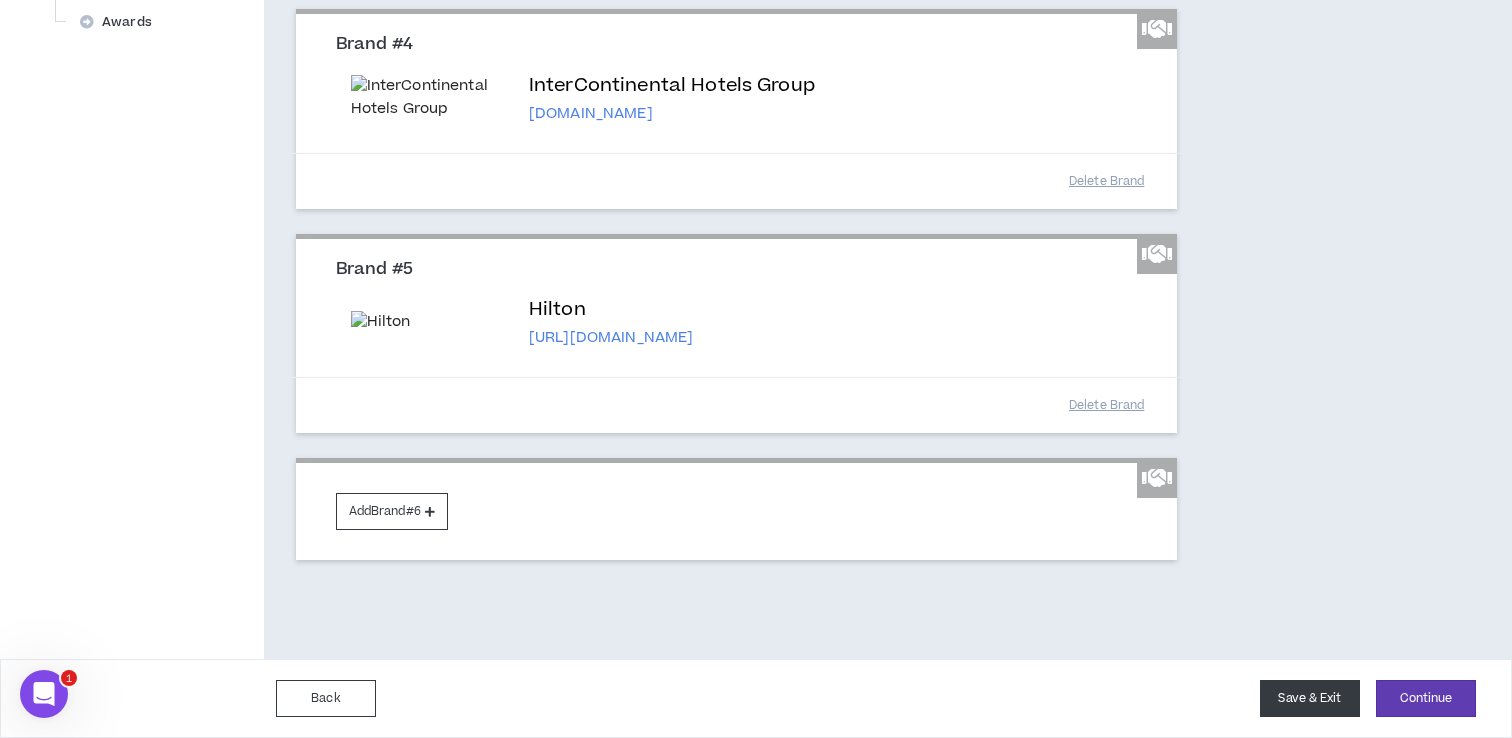 click on "Save & Exit" at bounding box center [1310, 698] 